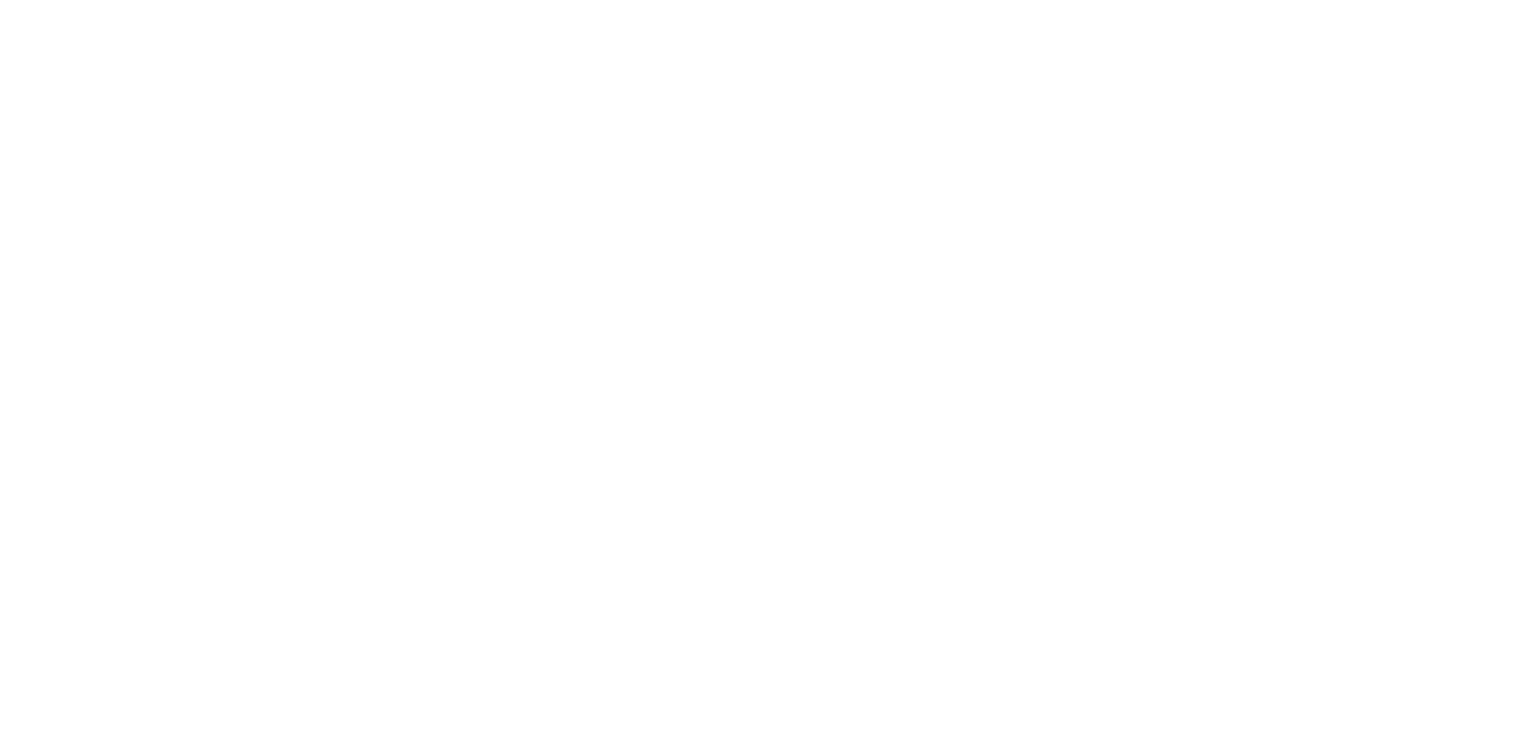 scroll, scrollTop: 0, scrollLeft: 0, axis: both 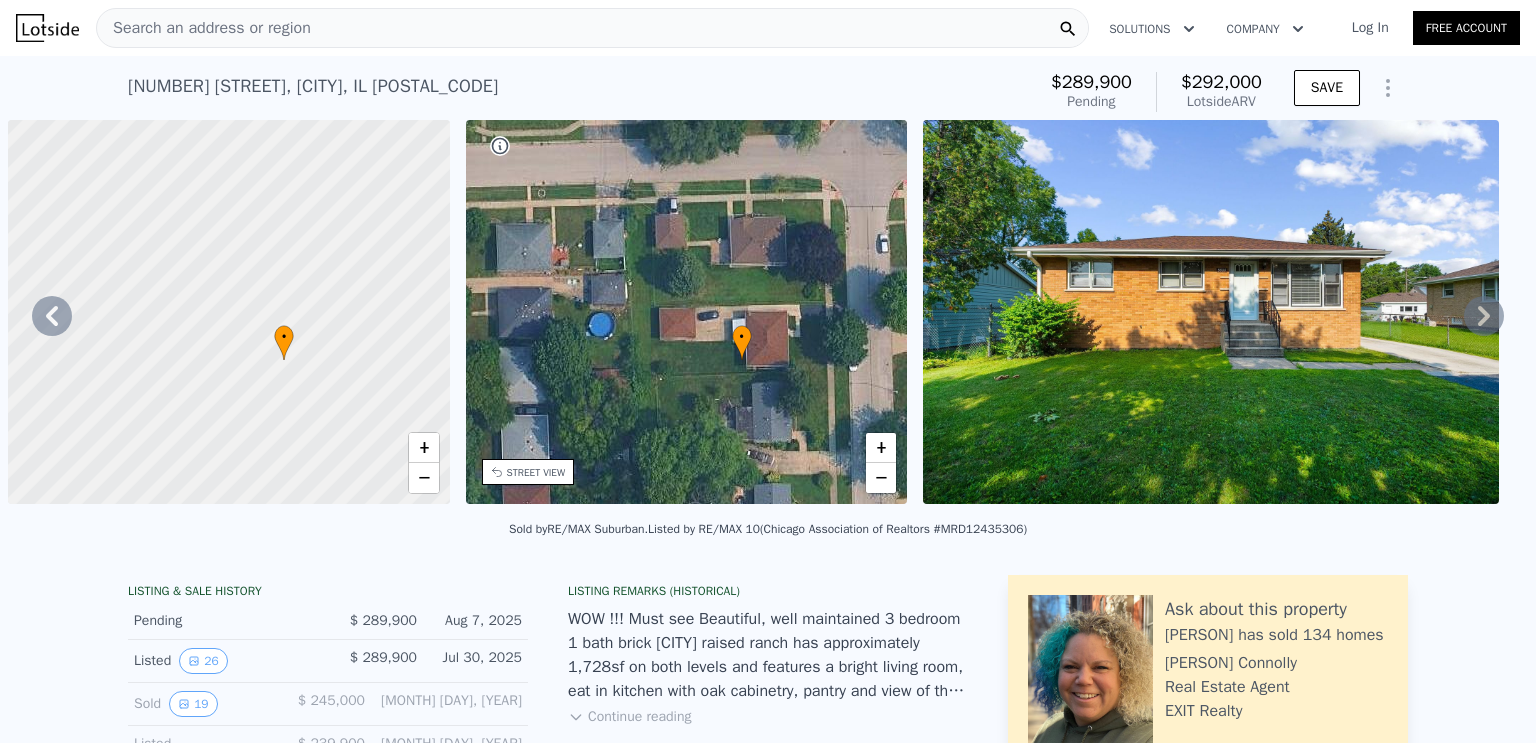 click at bounding box center [47, 28] 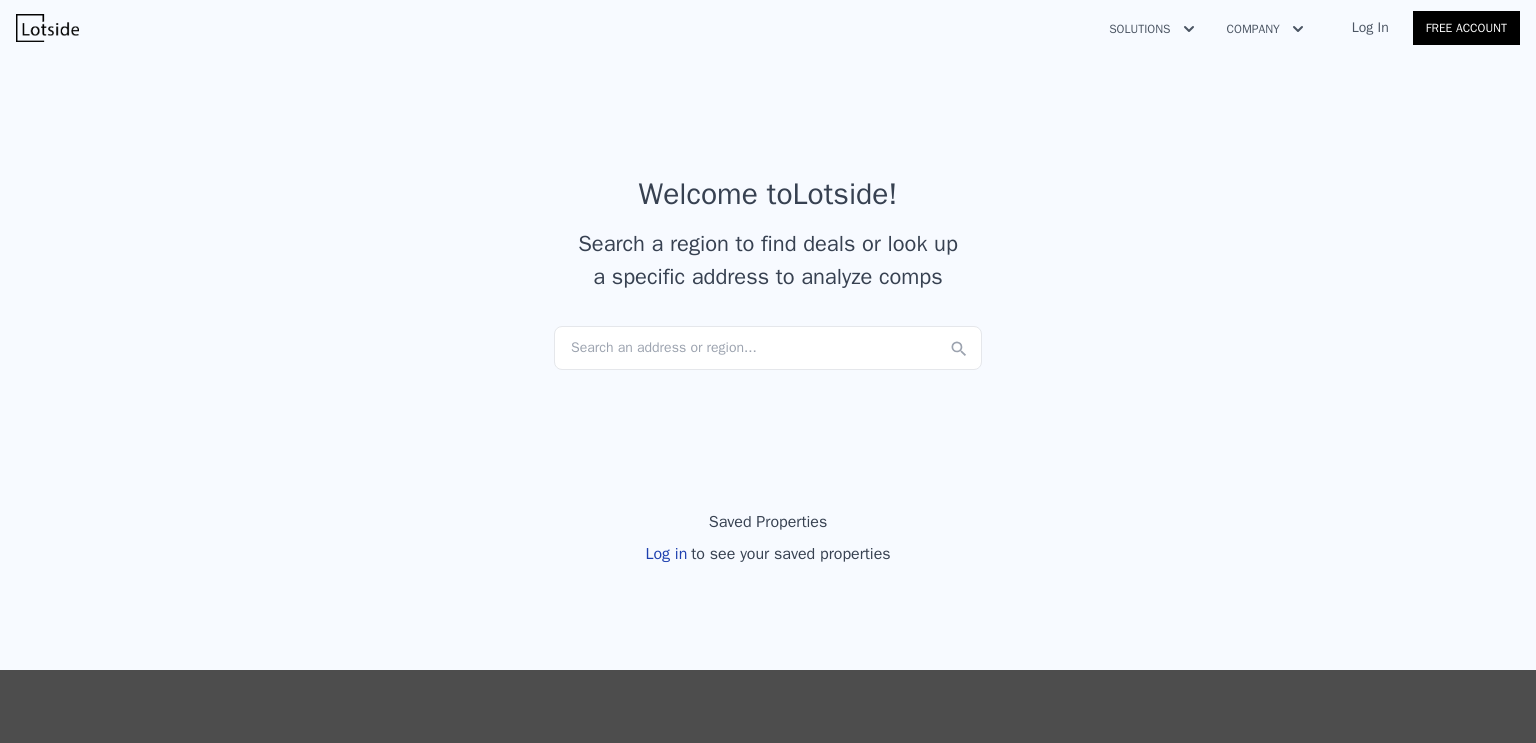 click on "Search an address or region..." at bounding box center [768, 348] 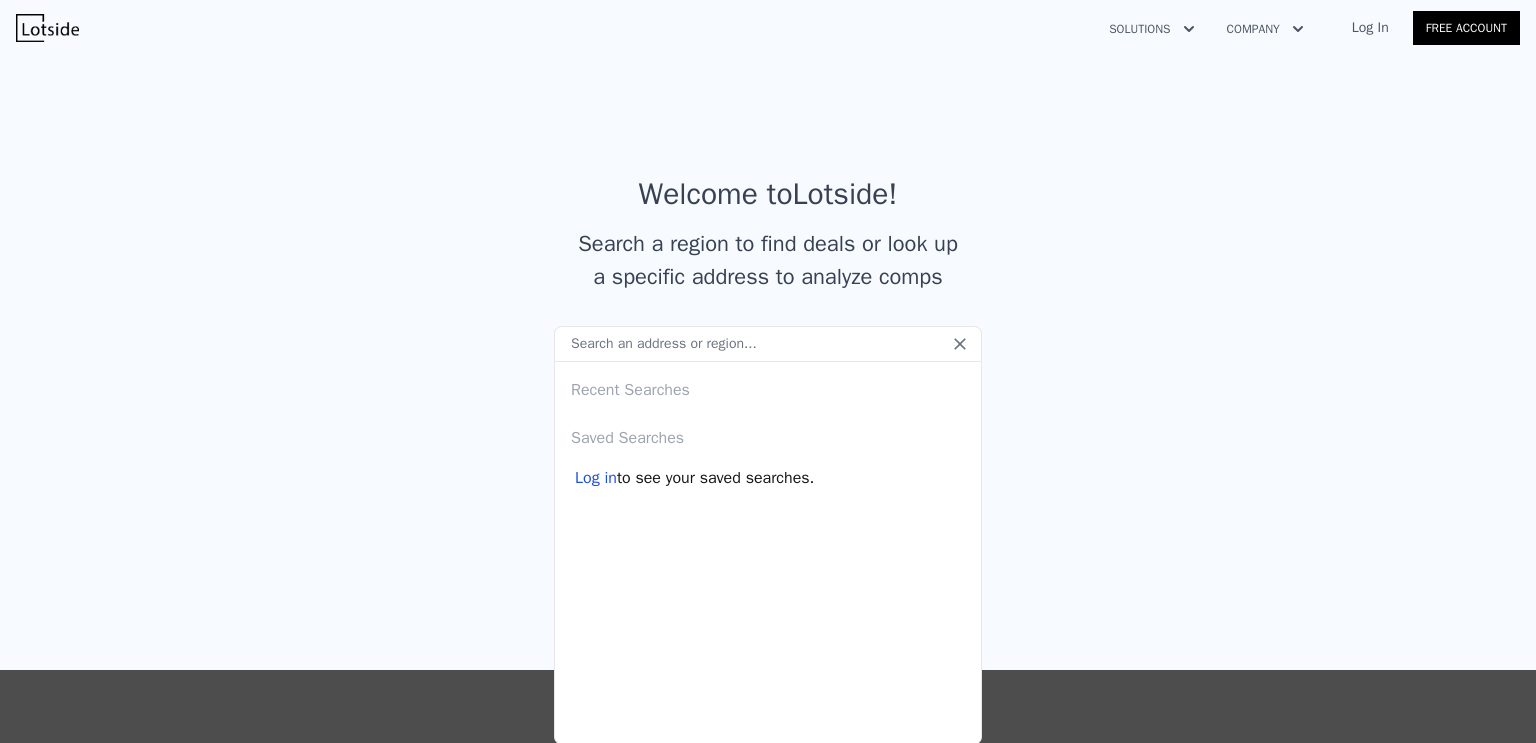 type on "9749 S Oak Park Ave, Oak Lawn, IL 60453" 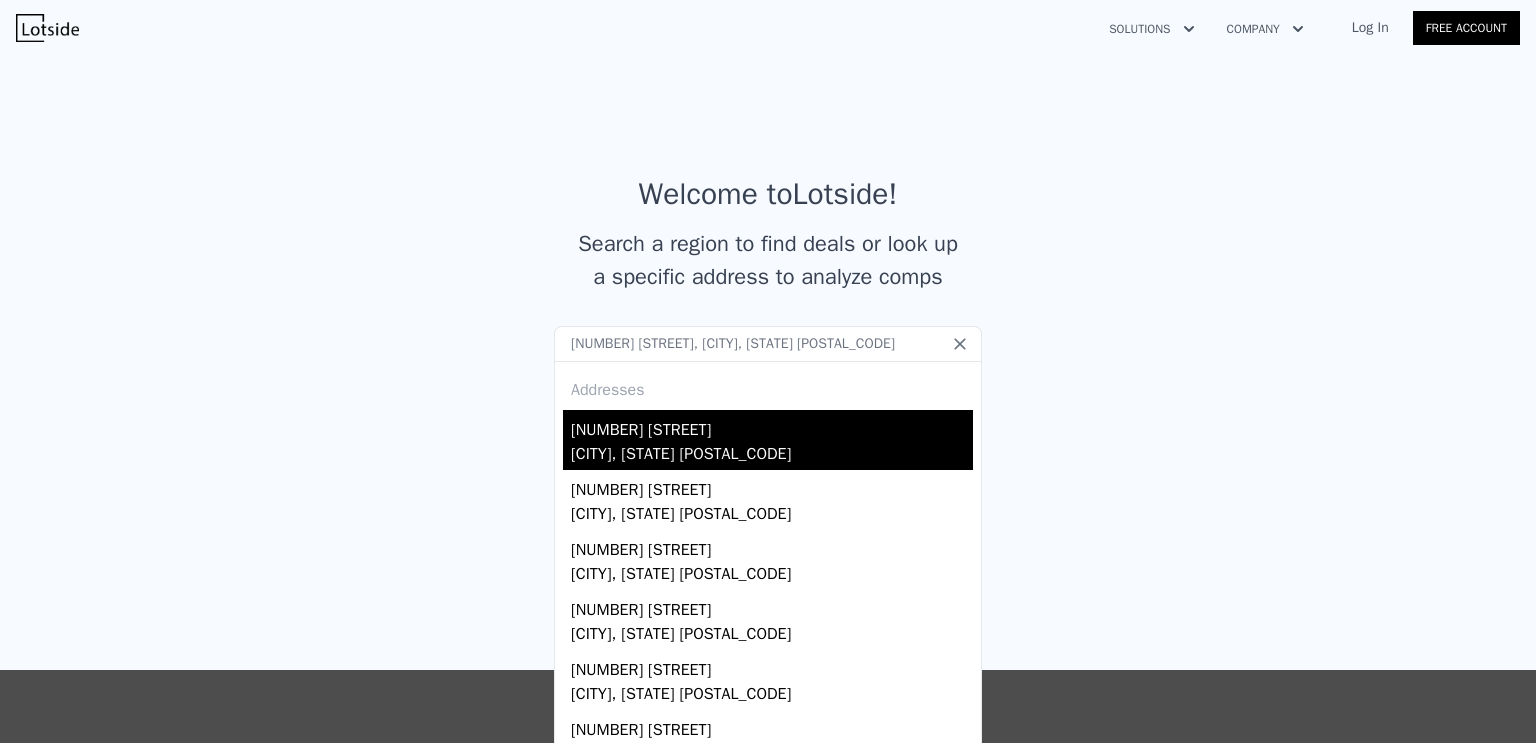 click on "Oak Lawn, IL 60453" at bounding box center (772, 456) 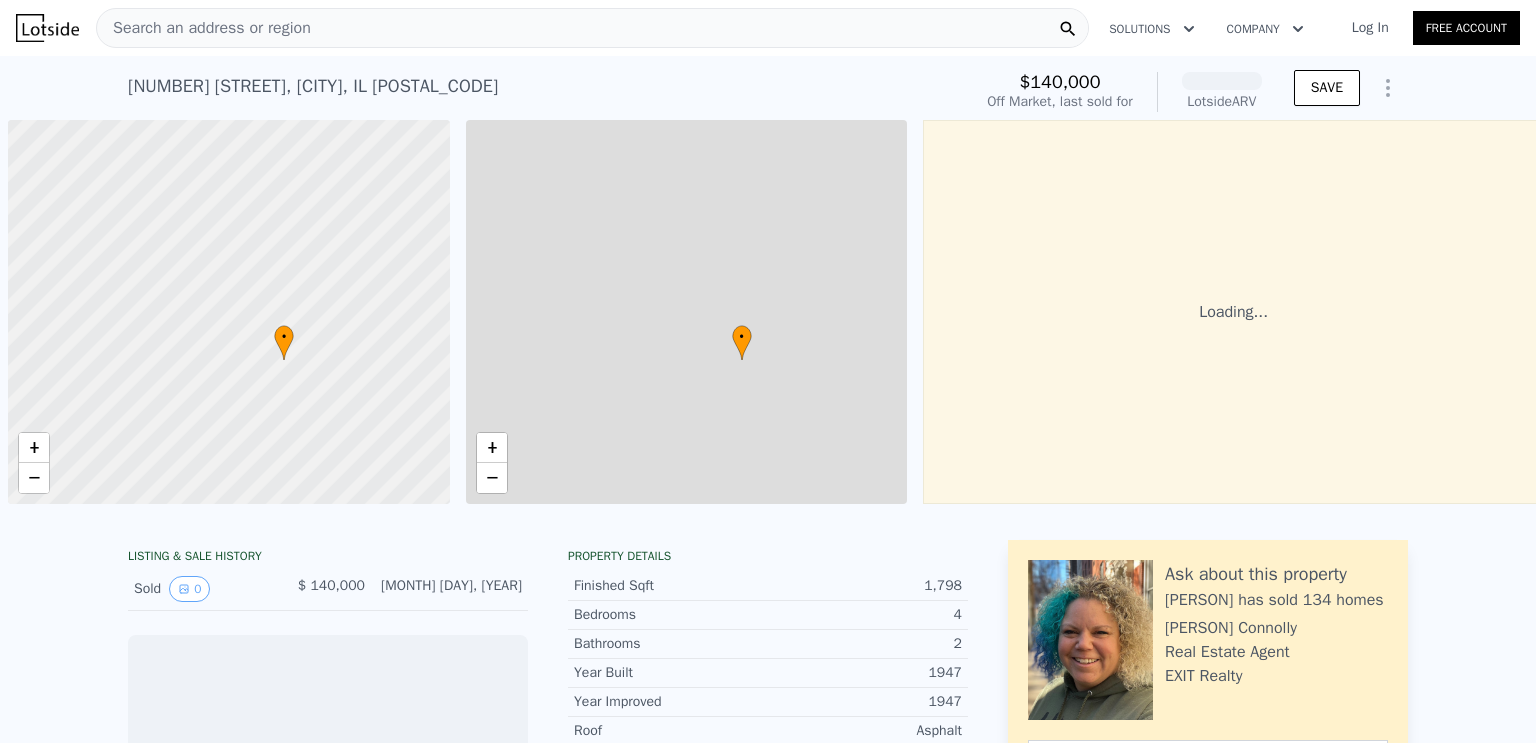 scroll, scrollTop: 0, scrollLeft: 10, axis: horizontal 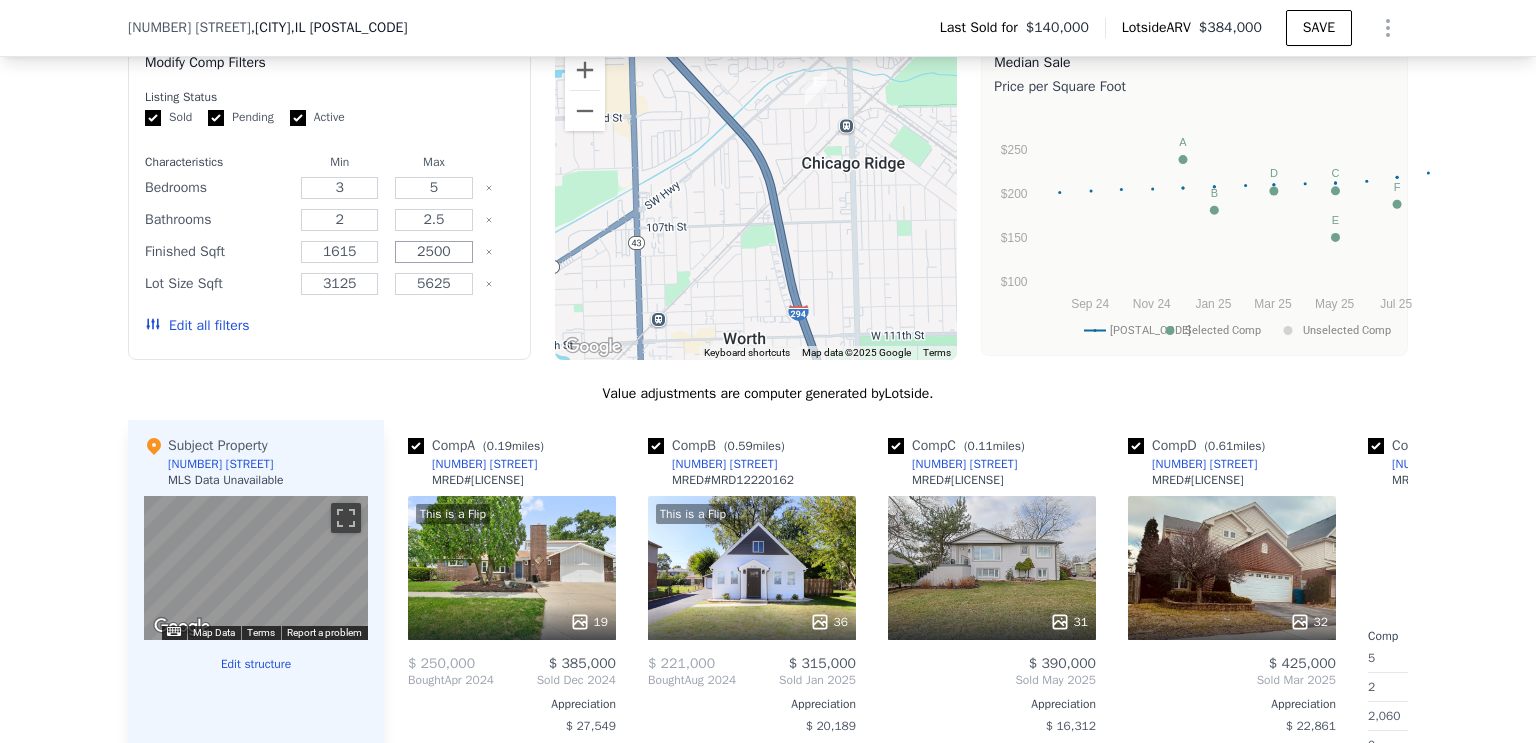 click on "2500" at bounding box center [434, 252] 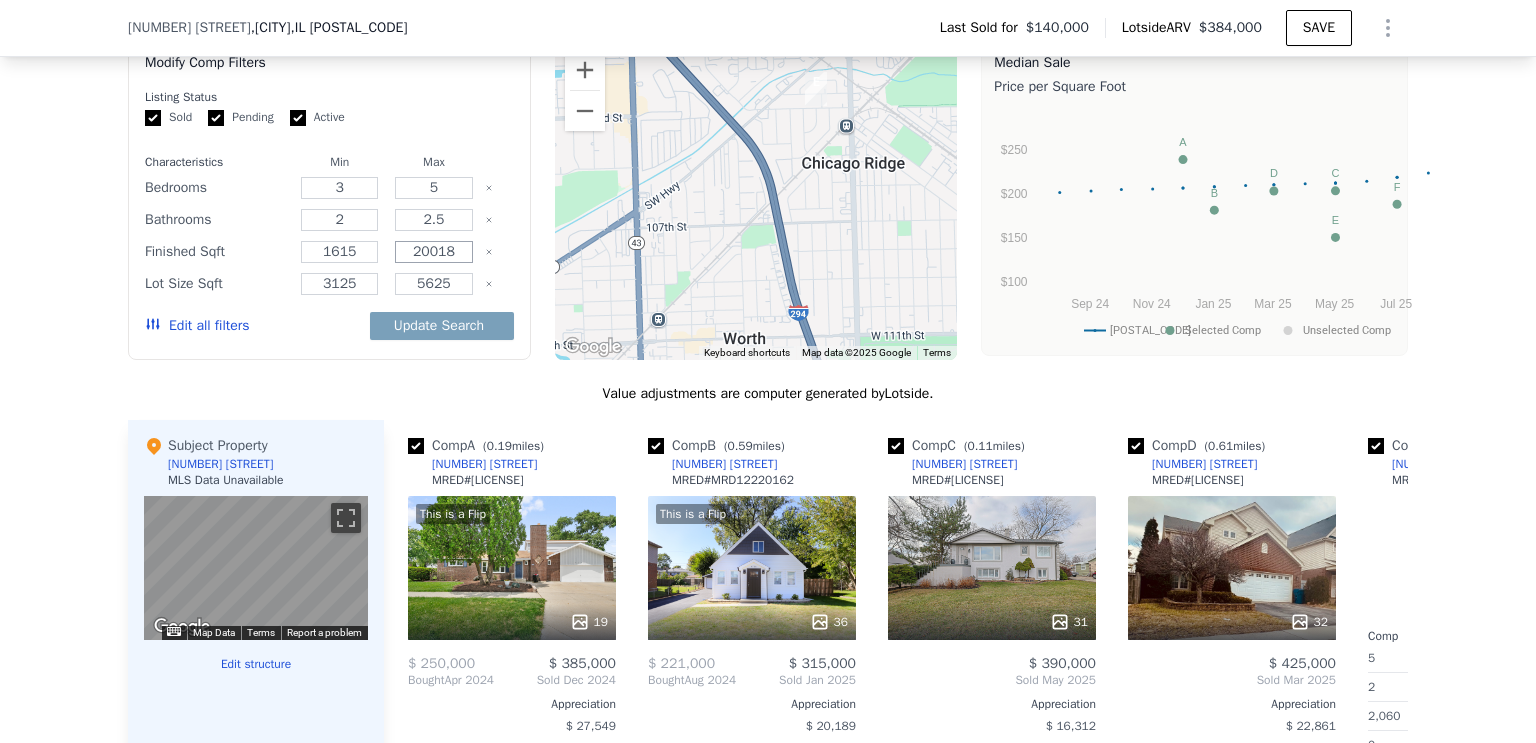 type on "20018" 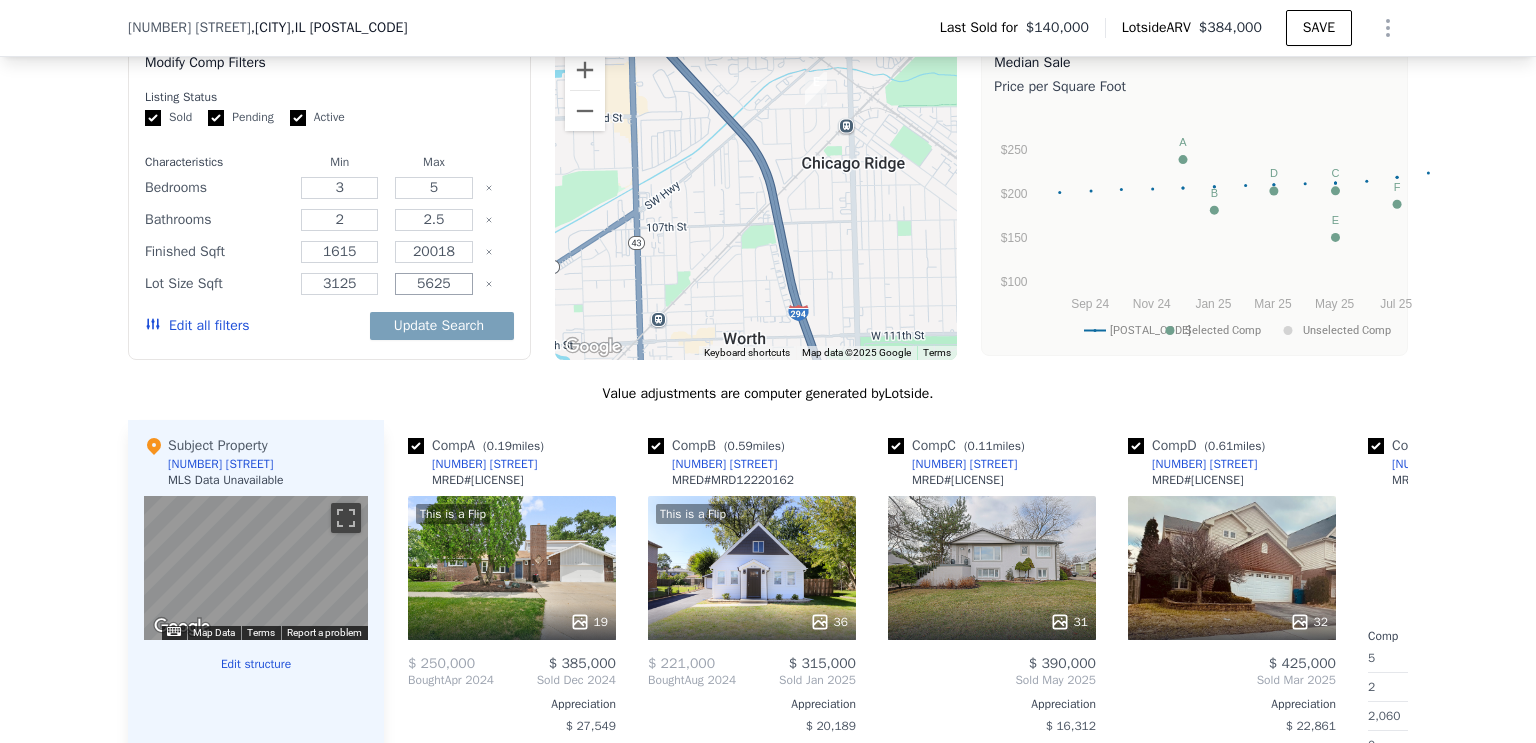 click on "5625" at bounding box center (434, 284) 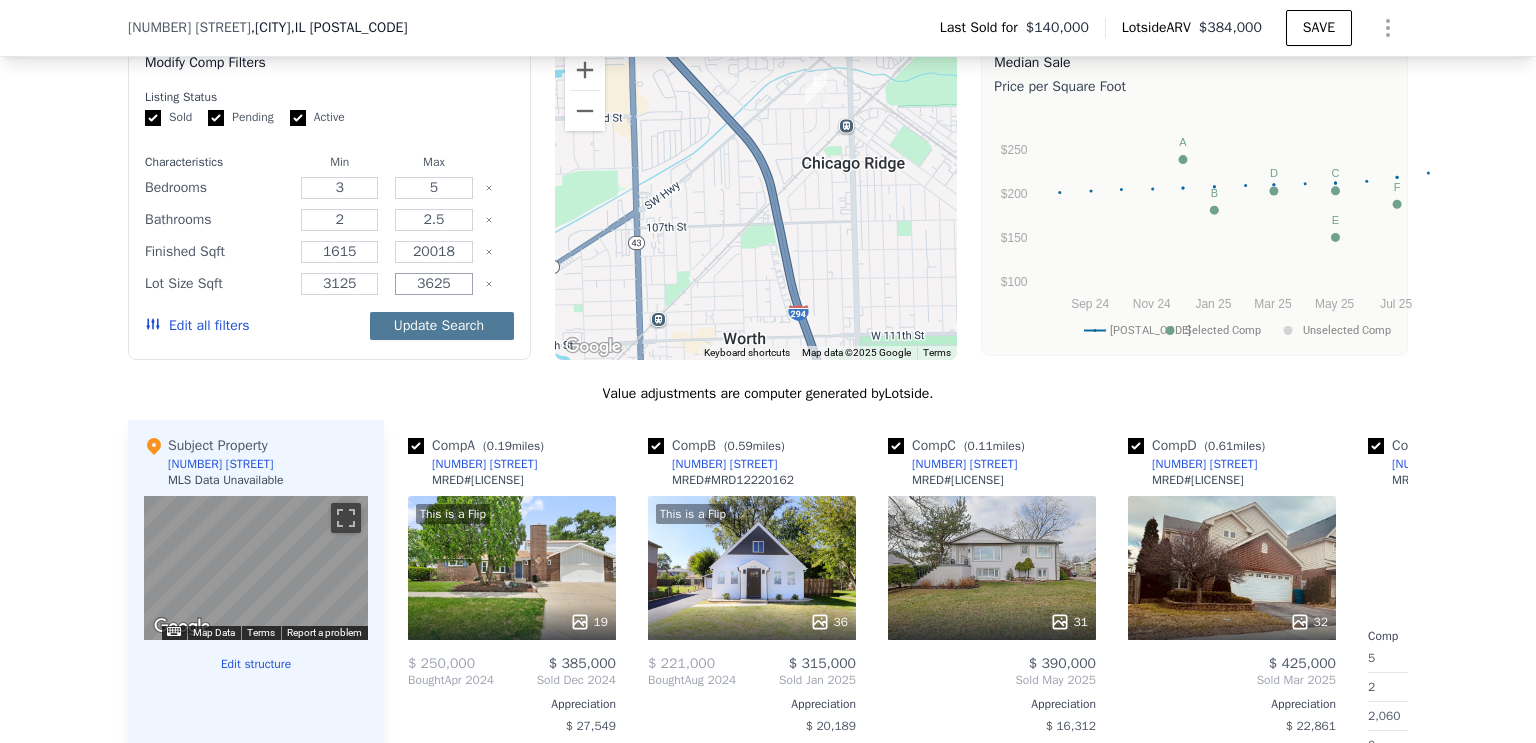 type on "3625" 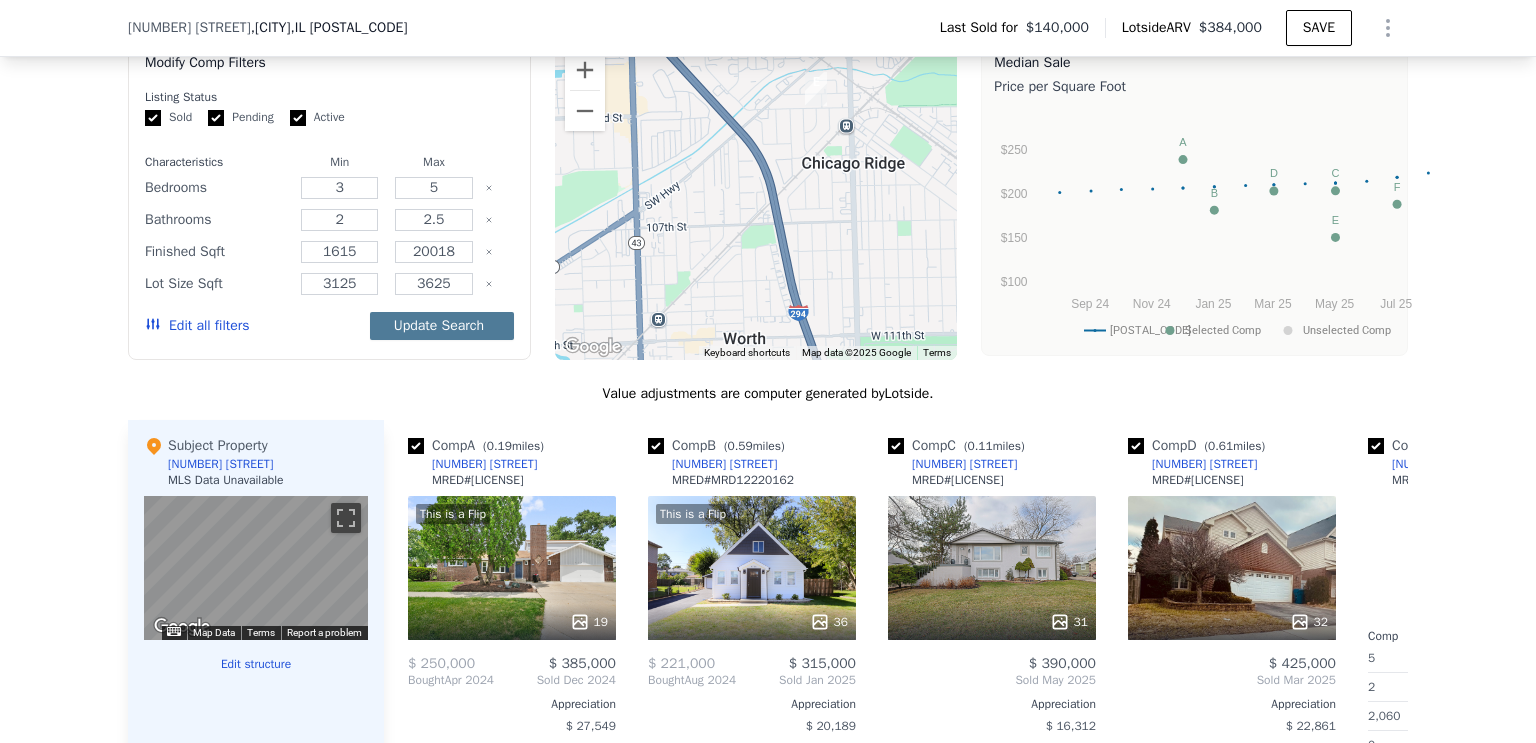 click on "Update Search" at bounding box center [442, 326] 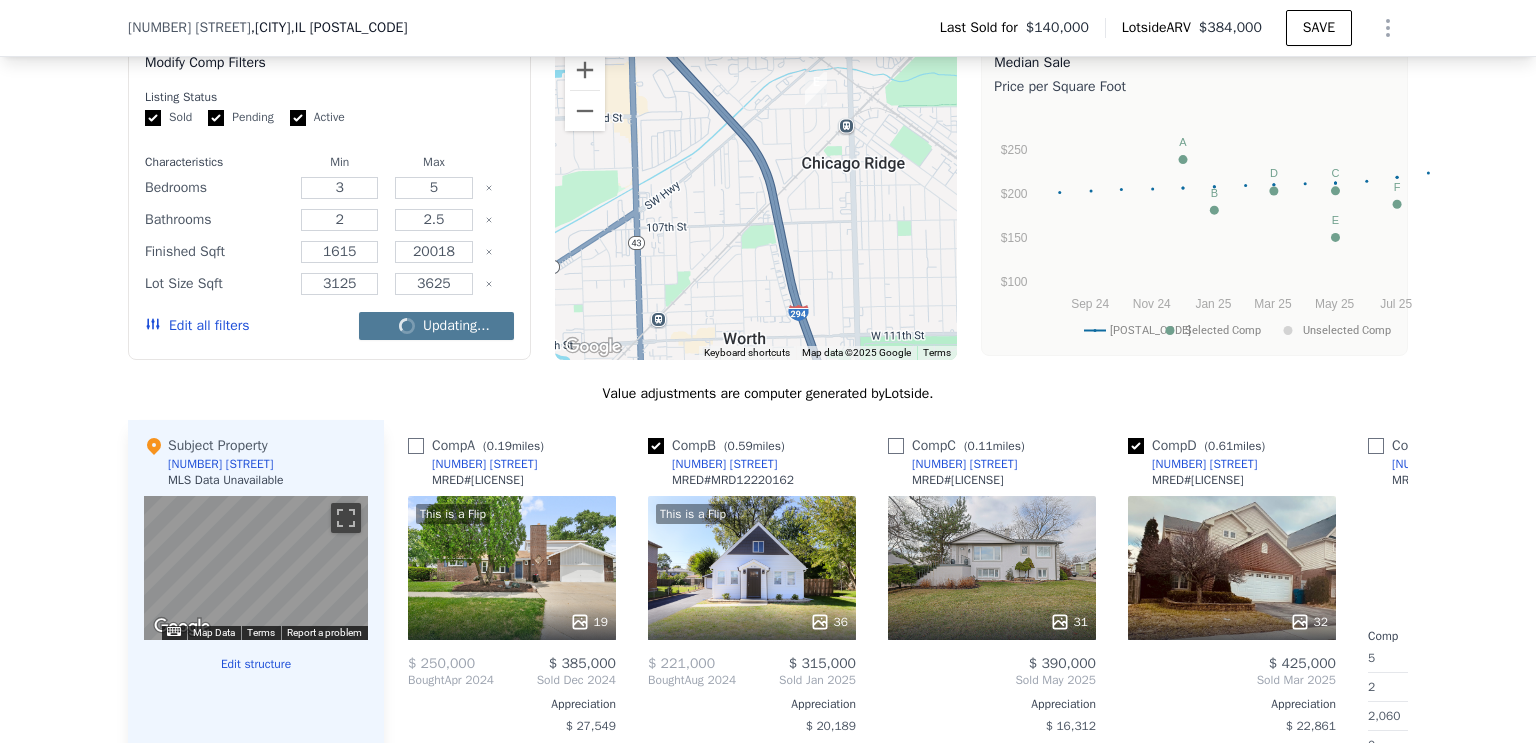 checkbox on "false" 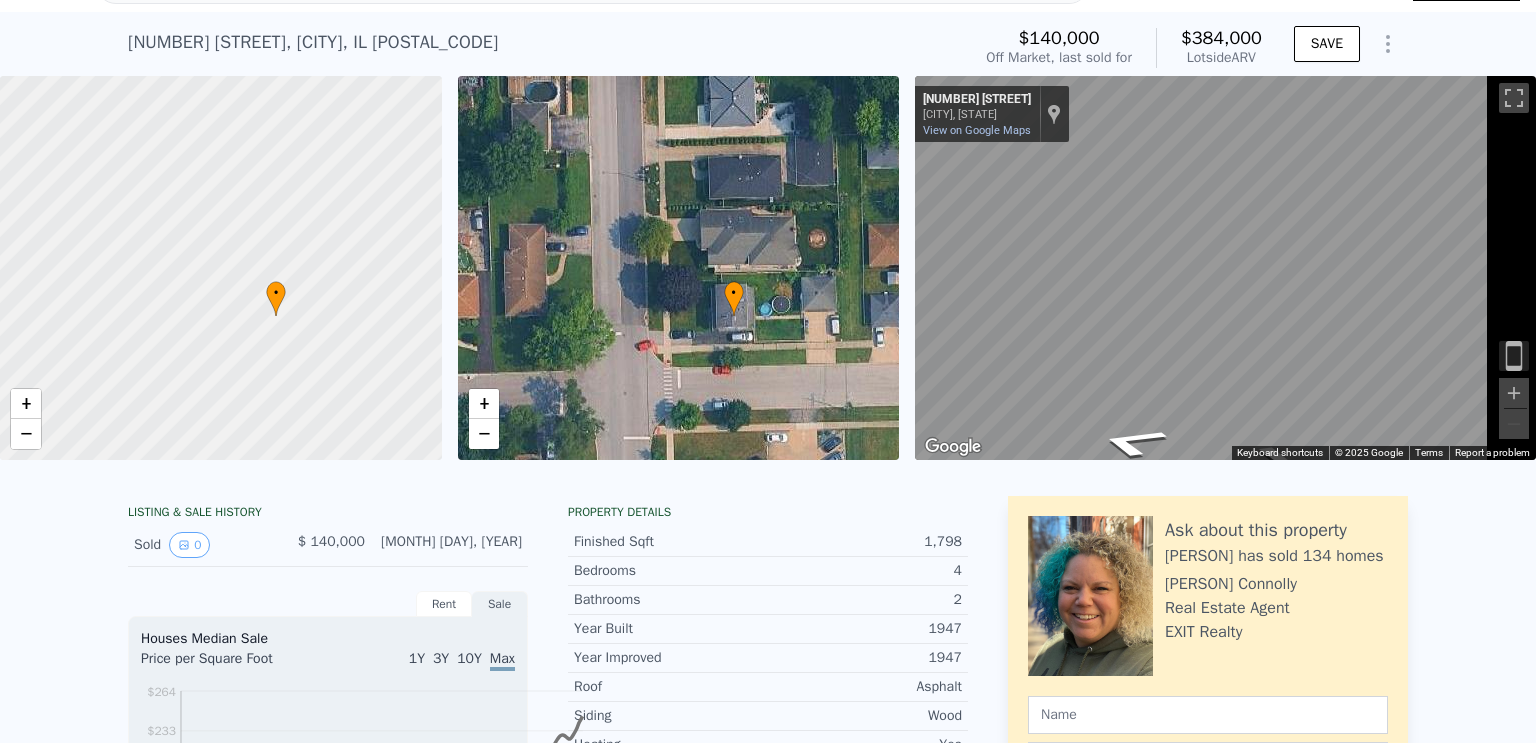 scroll, scrollTop: 31, scrollLeft: 0, axis: vertical 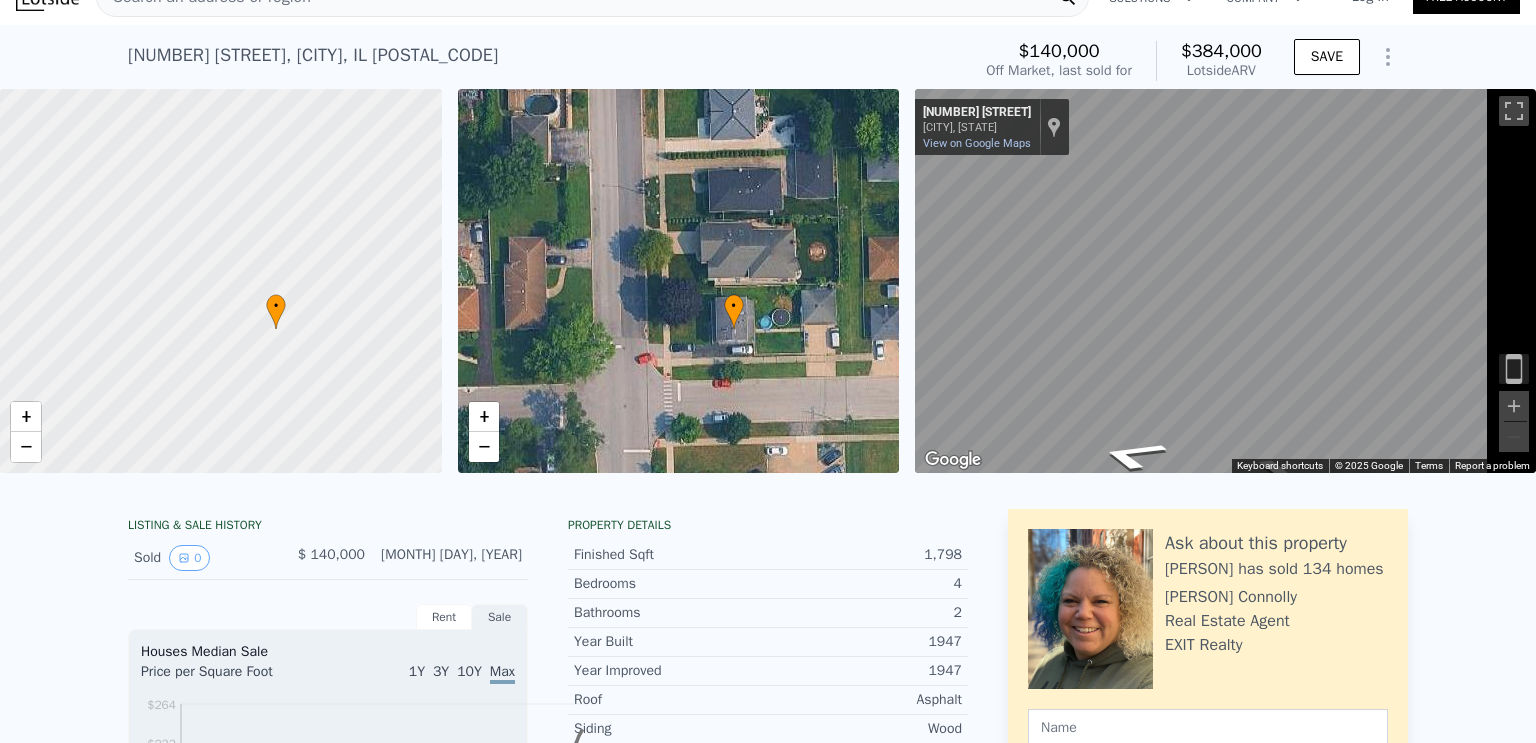click 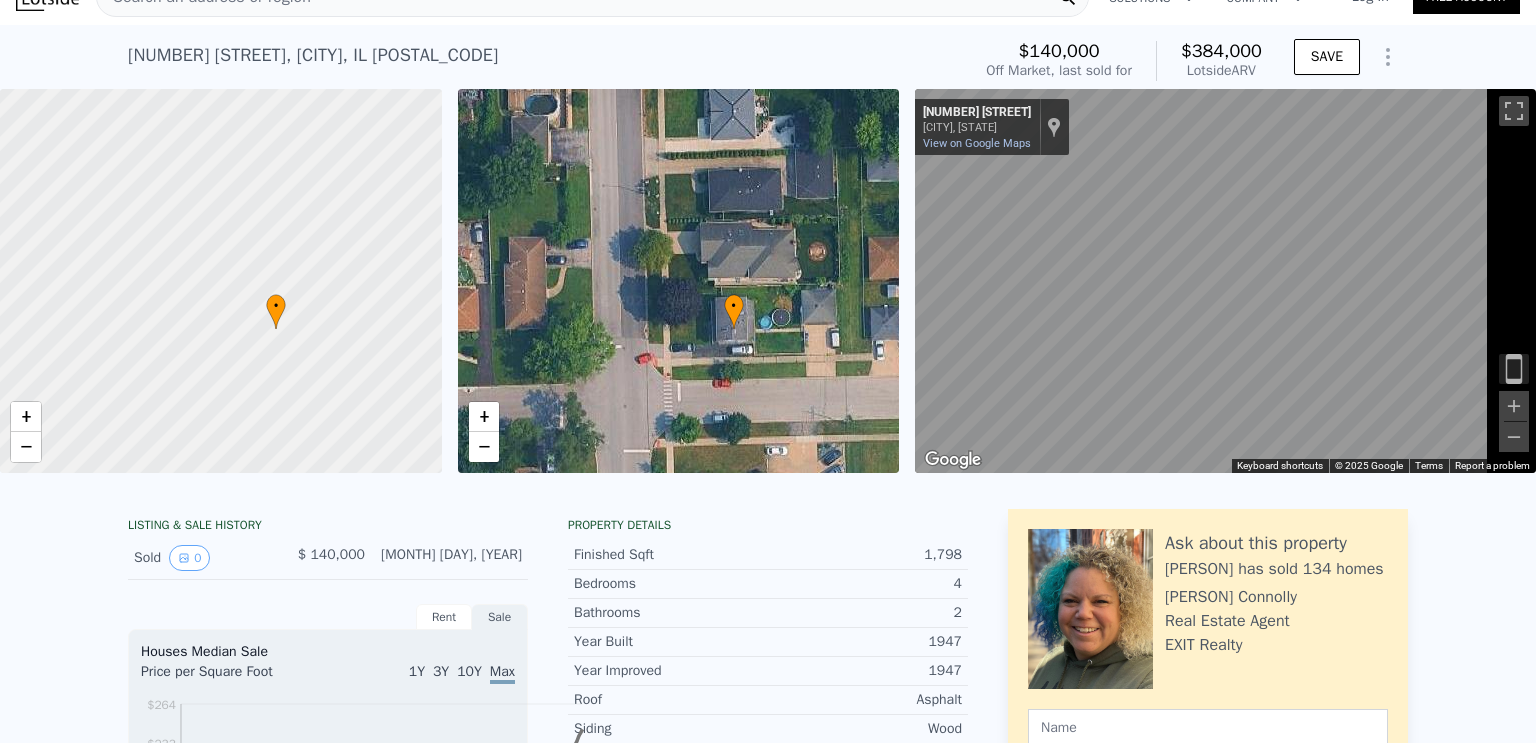 click 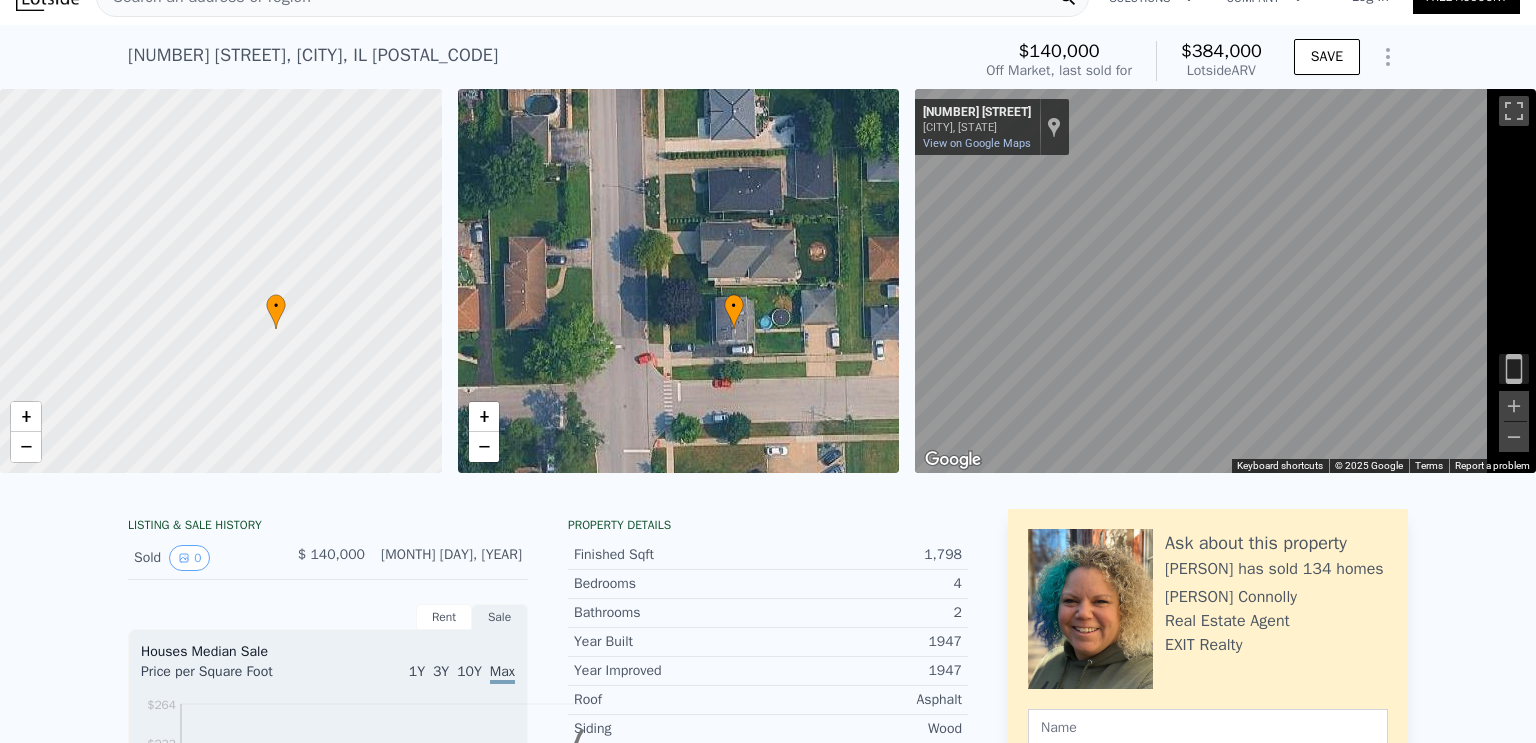 click 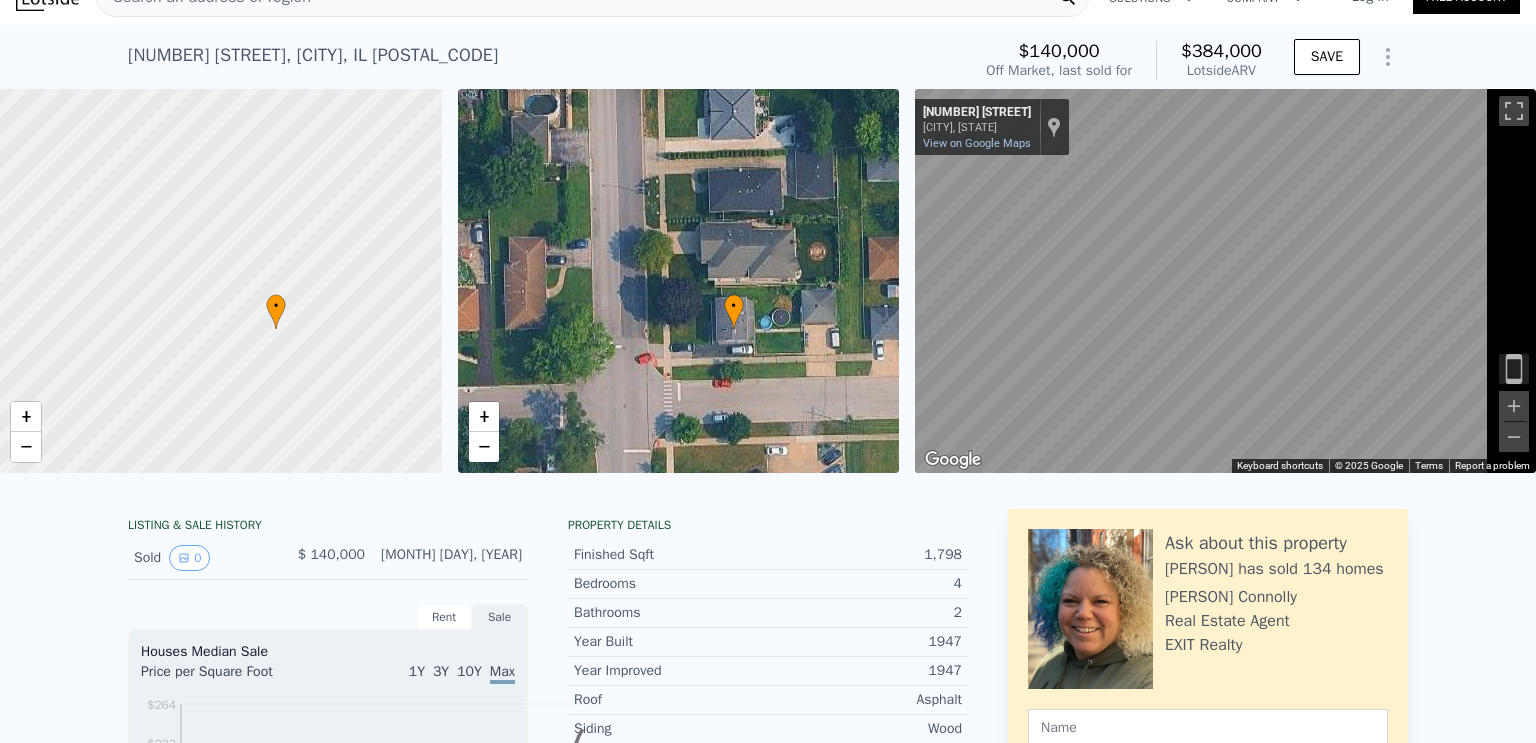 click 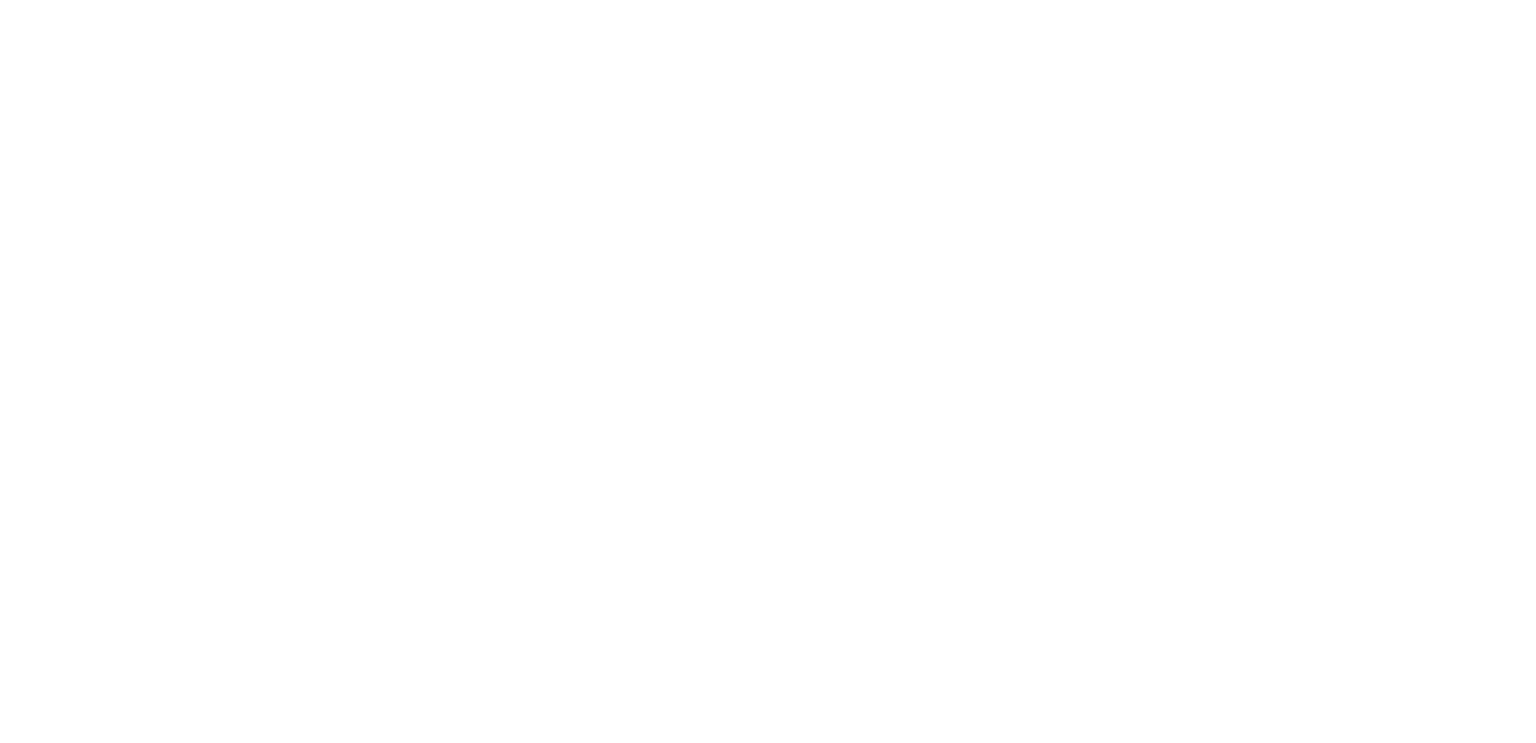 scroll, scrollTop: 0, scrollLeft: 0, axis: both 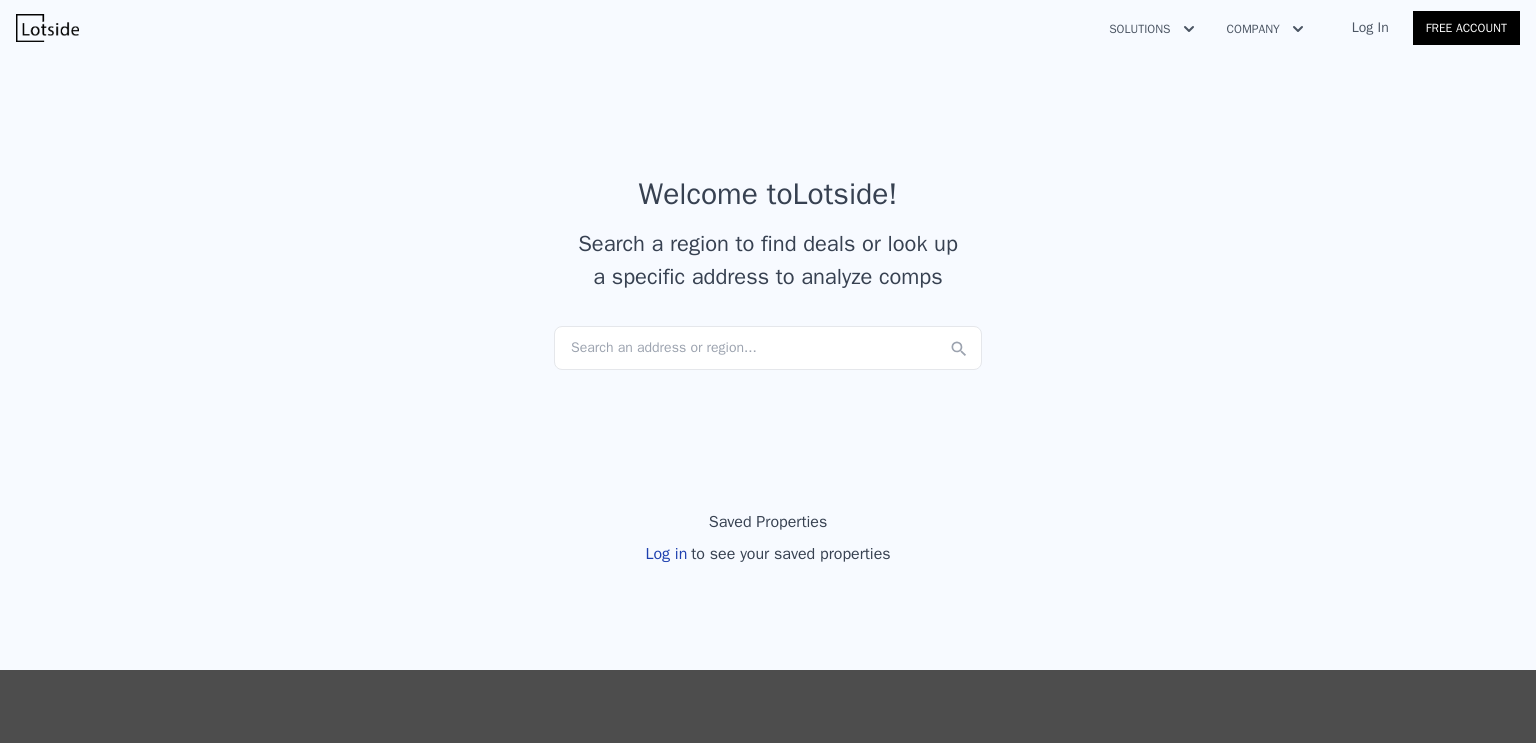 click on "Search an address or region..." at bounding box center [768, 348] 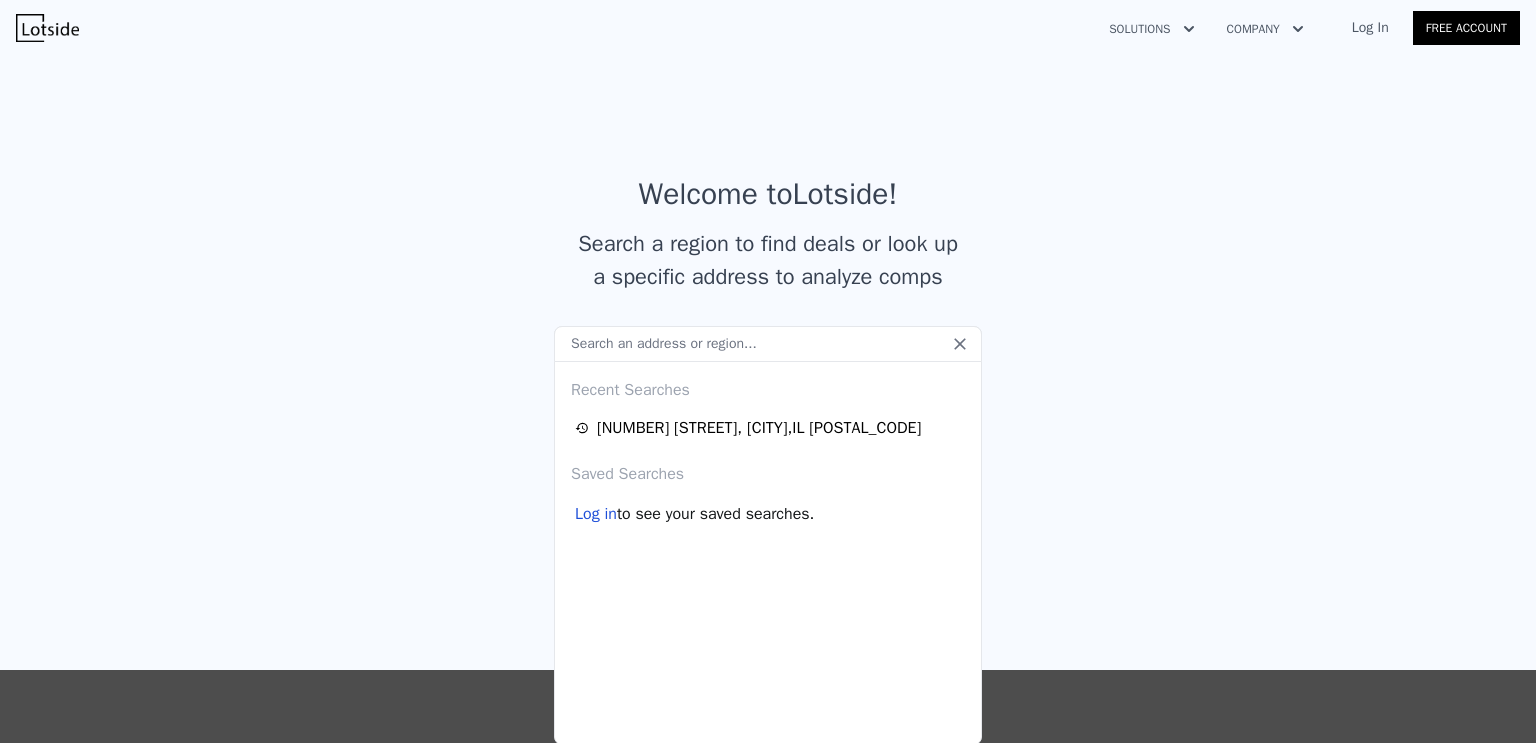 type on "[NUMBER] [STREET], [CITY], [STATE] [POSTAL_CODE]" 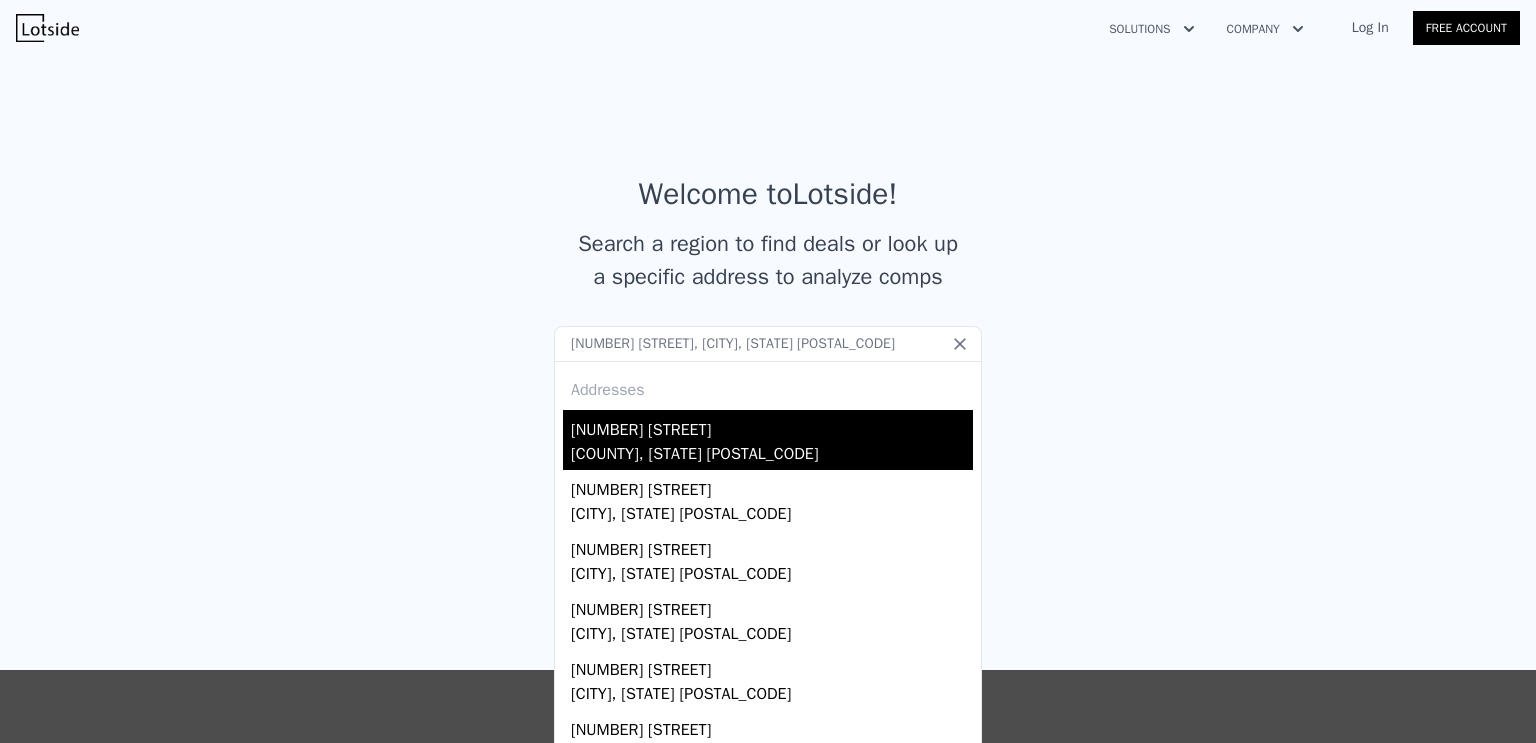 click on "[NUMBER] [STREET]" at bounding box center [772, 426] 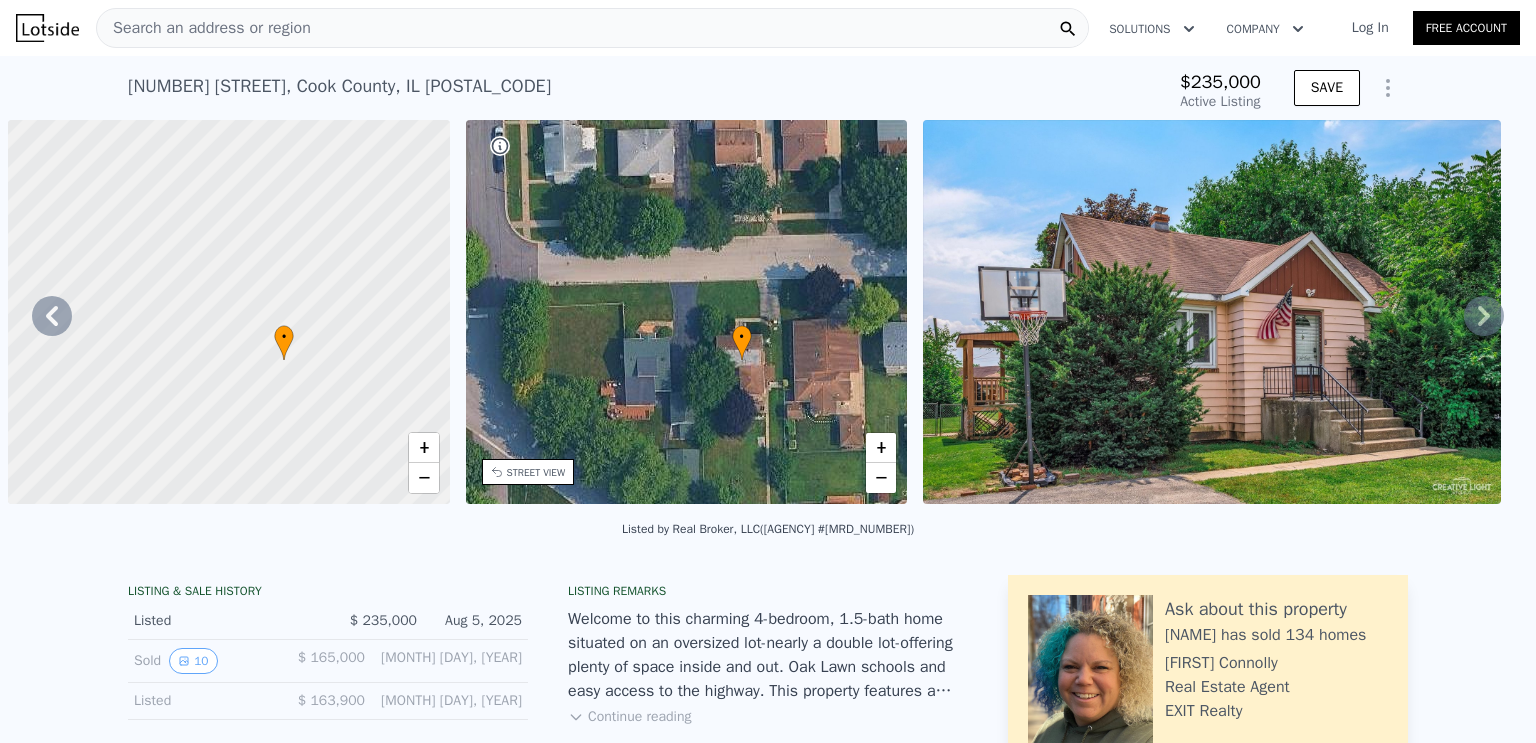 scroll, scrollTop: 0, scrollLeft: 10, axis: horizontal 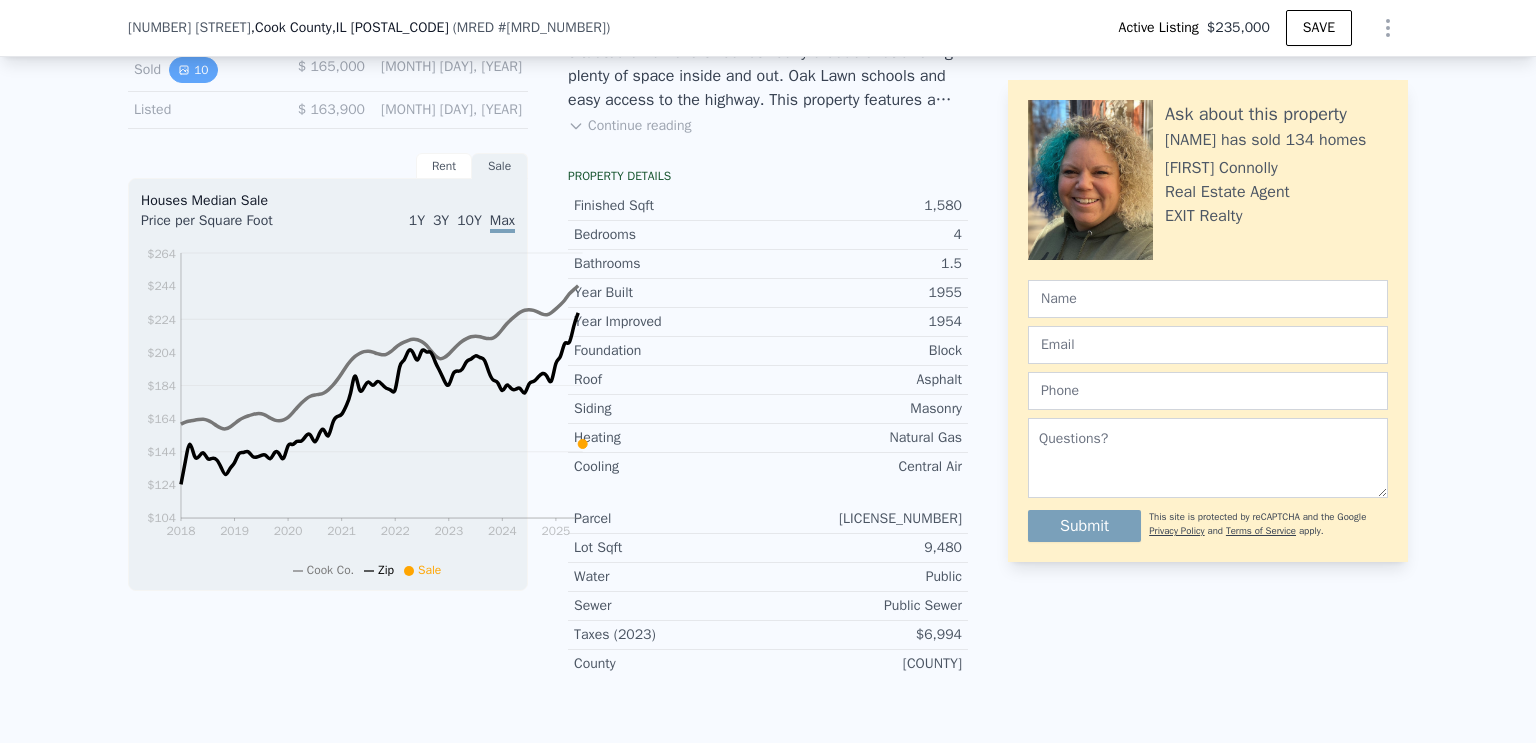 click on "10" at bounding box center [193, 70] 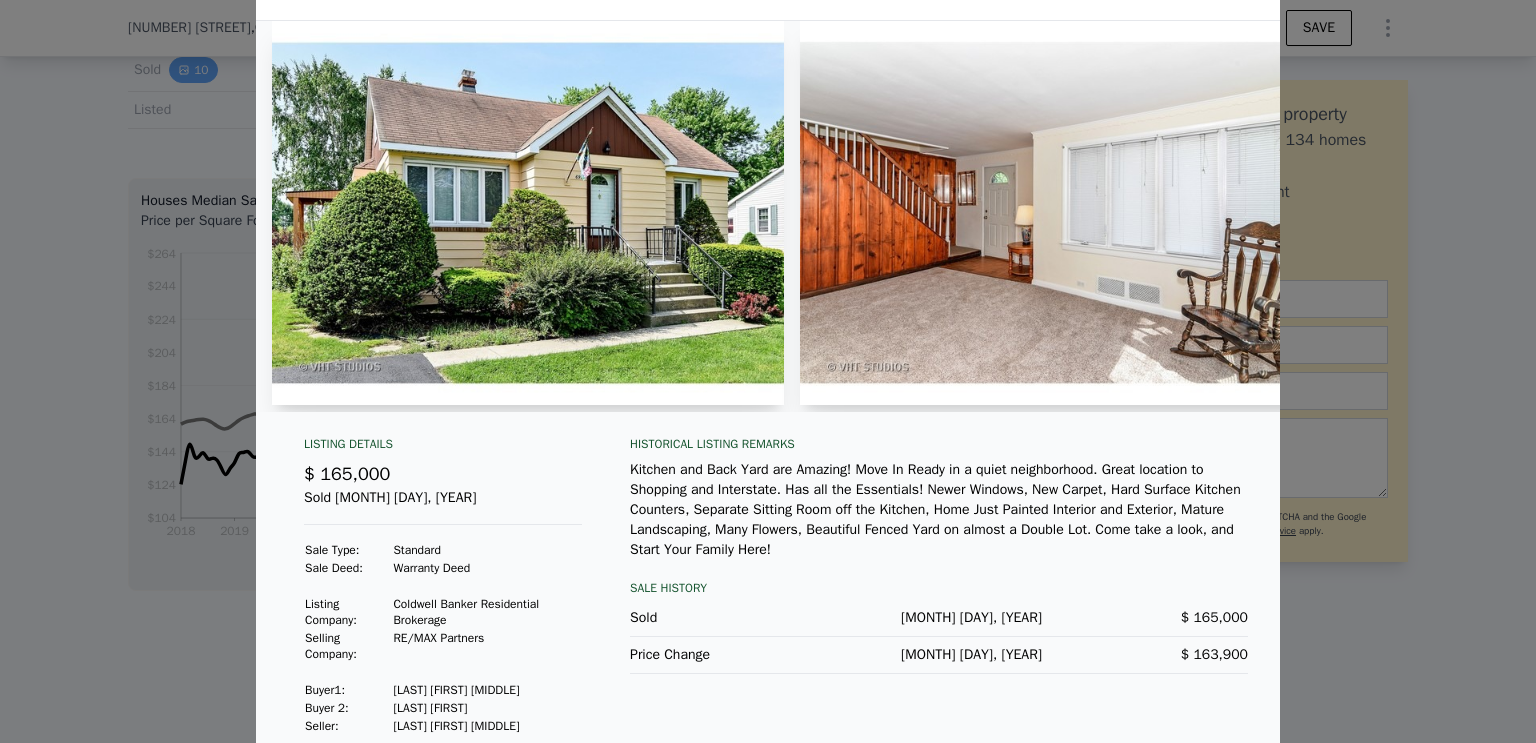 scroll, scrollTop: 50, scrollLeft: 0, axis: vertical 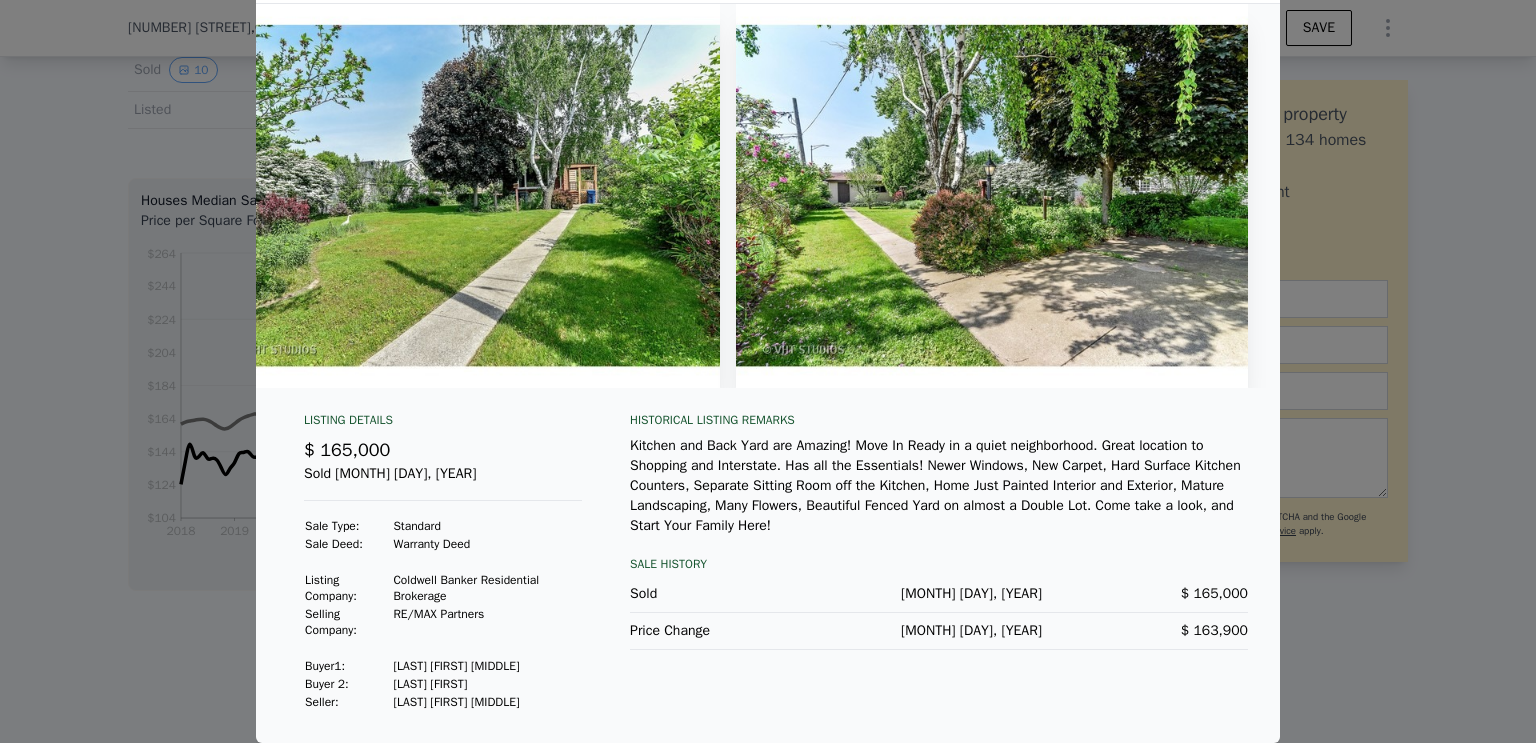 click at bounding box center (768, 371) 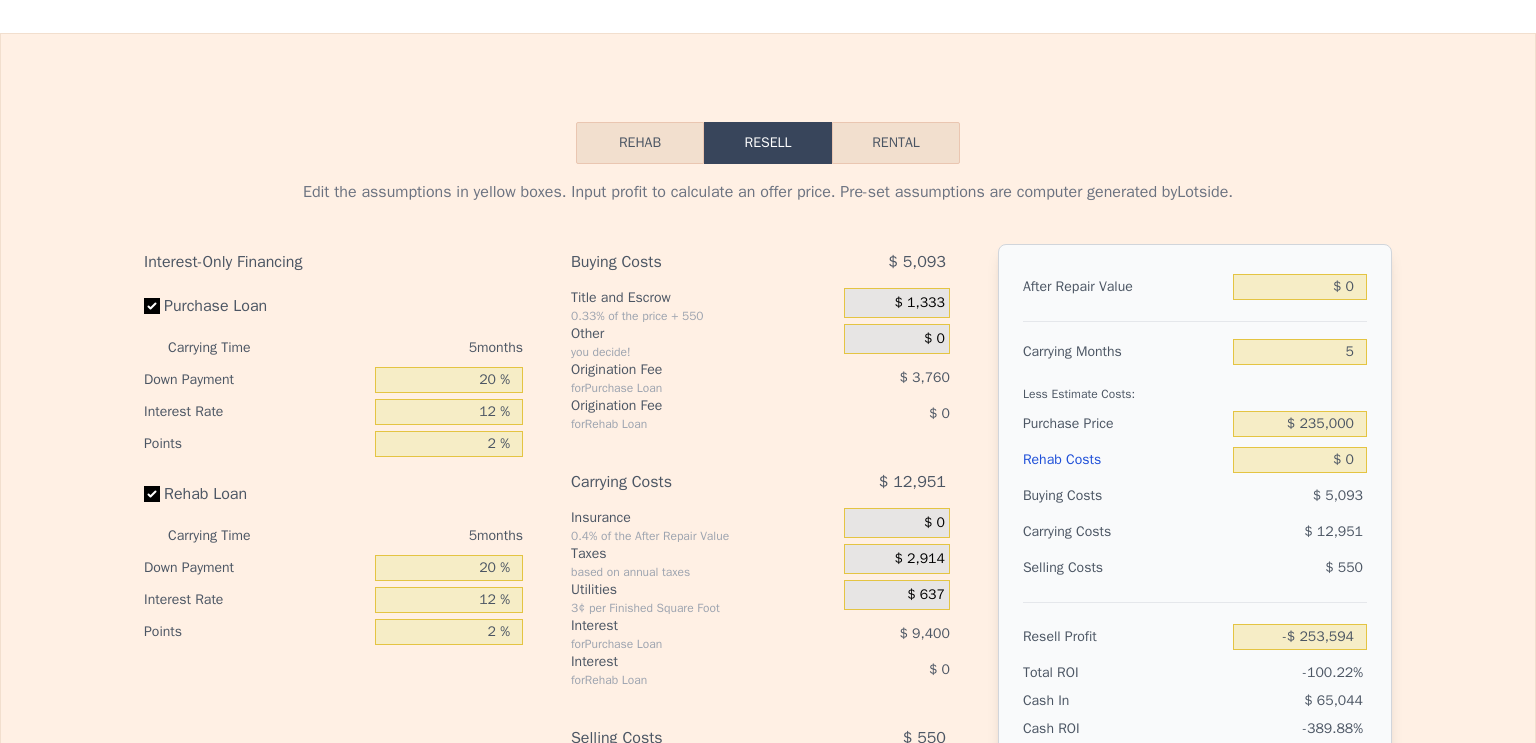 scroll, scrollTop: 0, scrollLeft: 0, axis: both 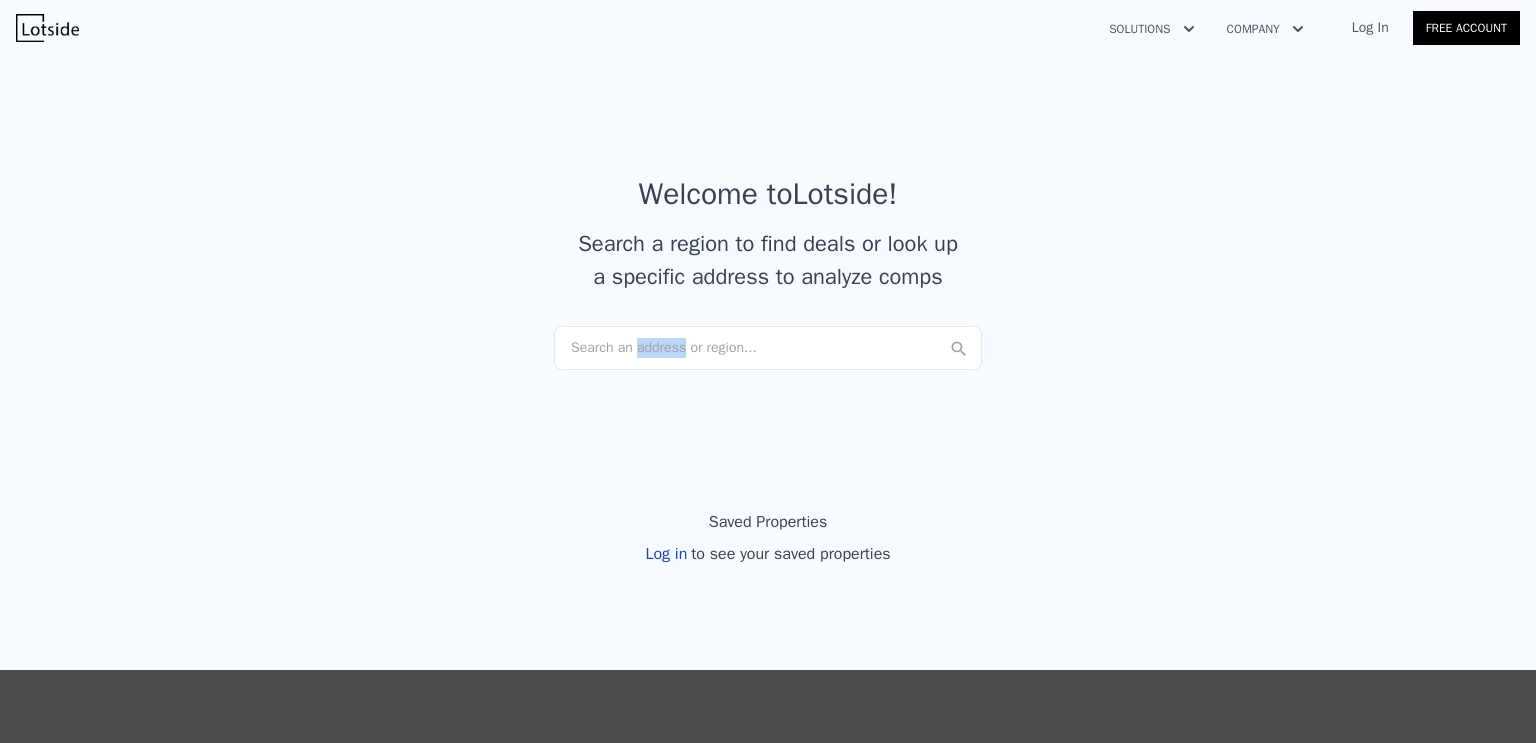 click on "Search an address or region..." at bounding box center [768, 348] 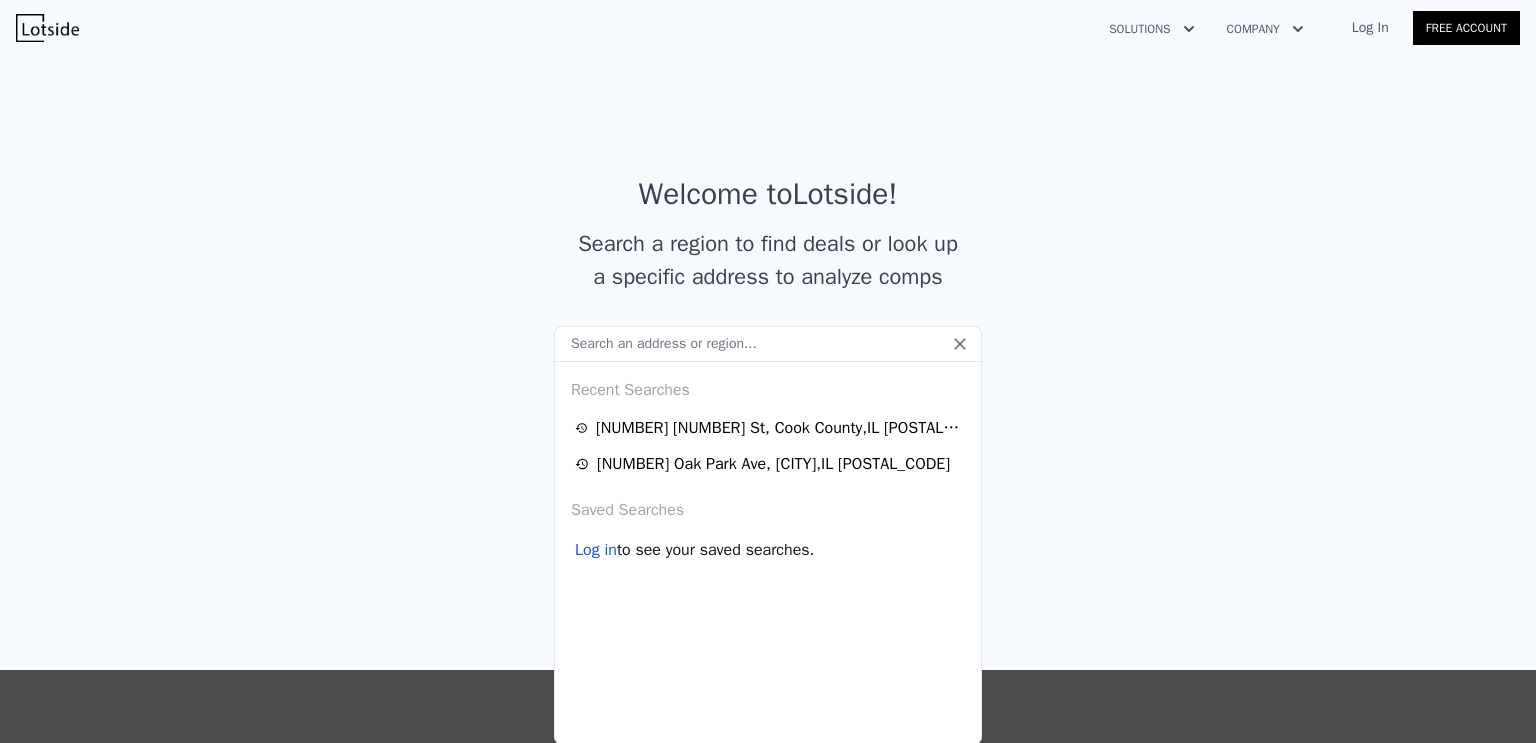 type on "8821 S Troy Ave, Evergreen Park, IL 60805" 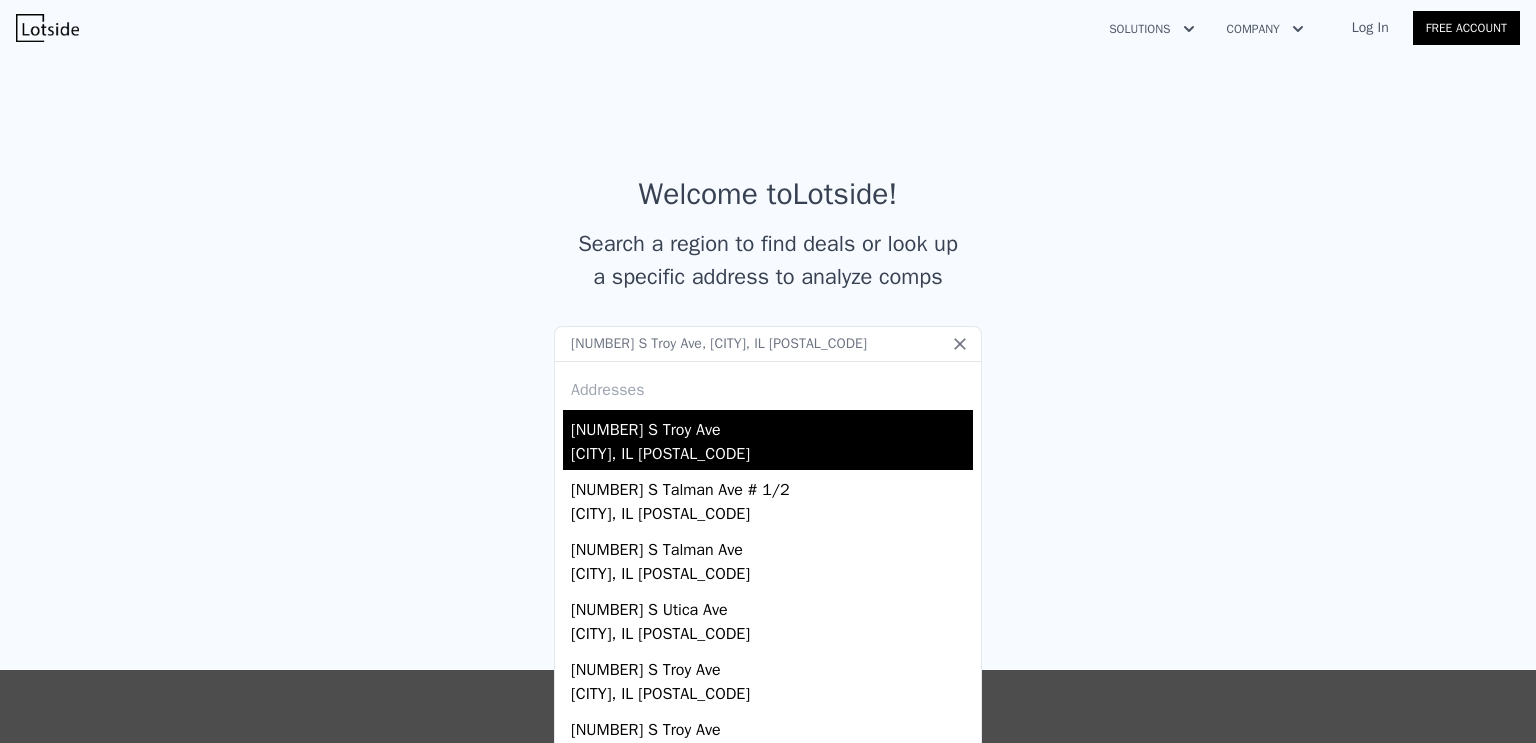 click on "Evergreen Park, IL 60805" at bounding box center (772, 456) 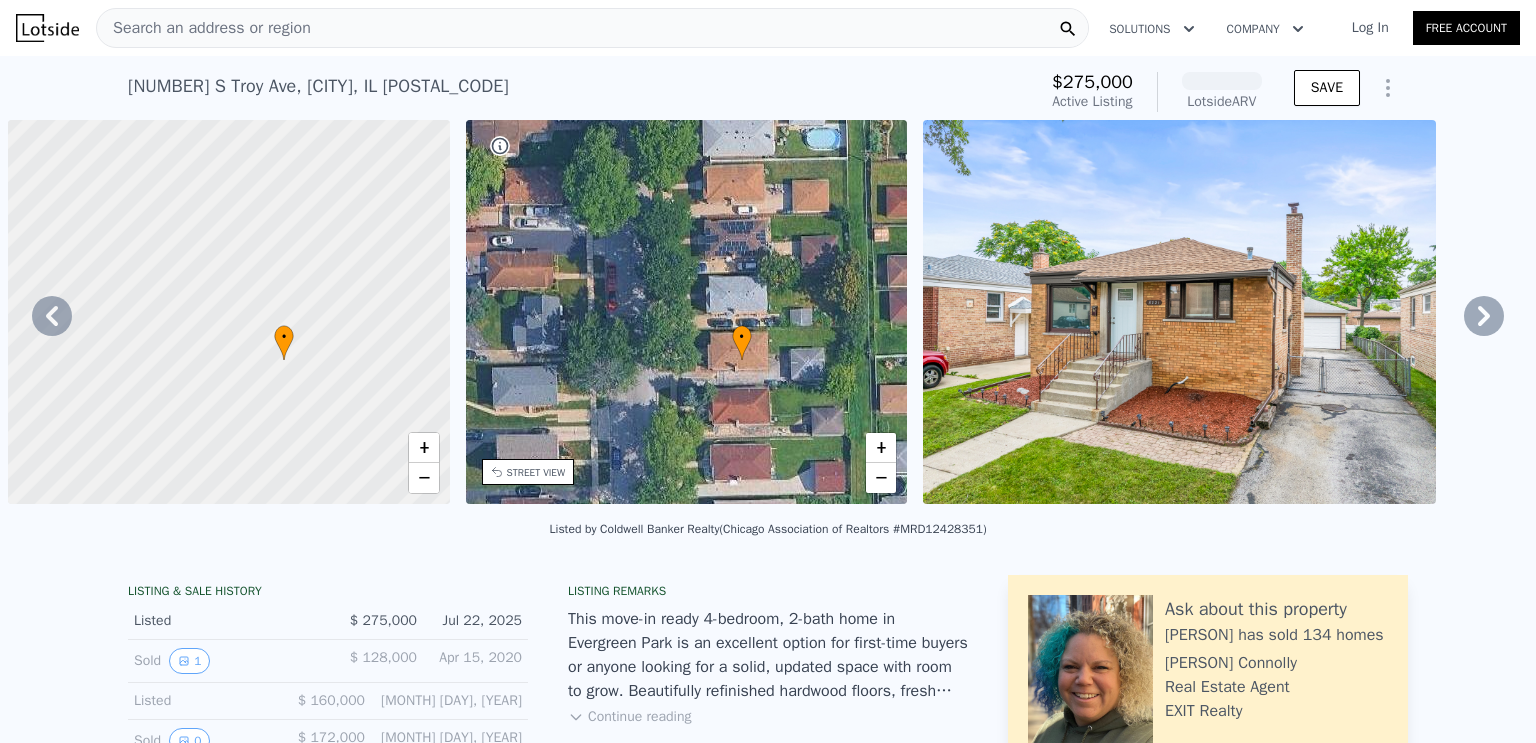 scroll, scrollTop: 0, scrollLeft: 10, axis: horizontal 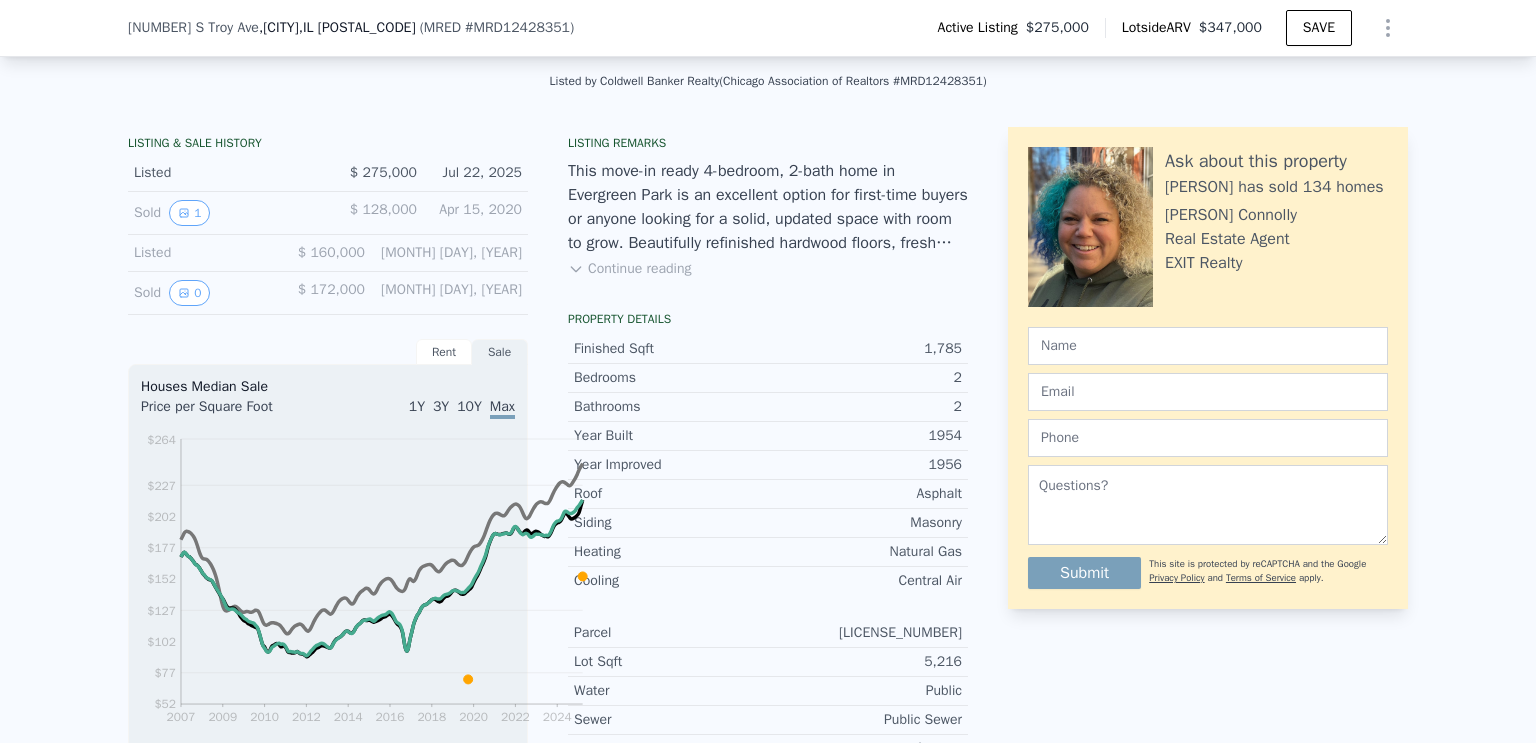 click on "Continue reading" at bounding box center [629, 269] 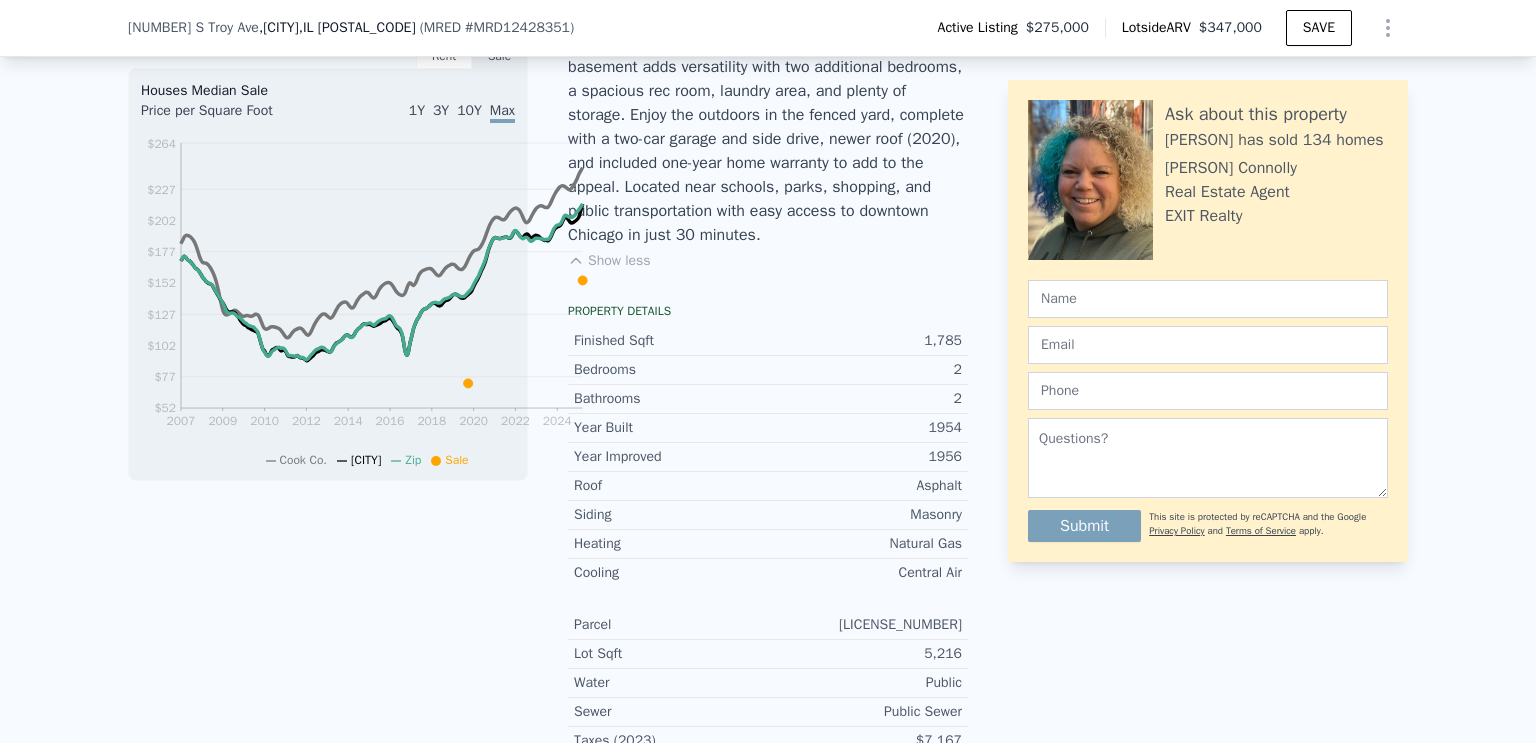 scroll, scrollTop: 740, scrollLeft: 0, axis: vertical 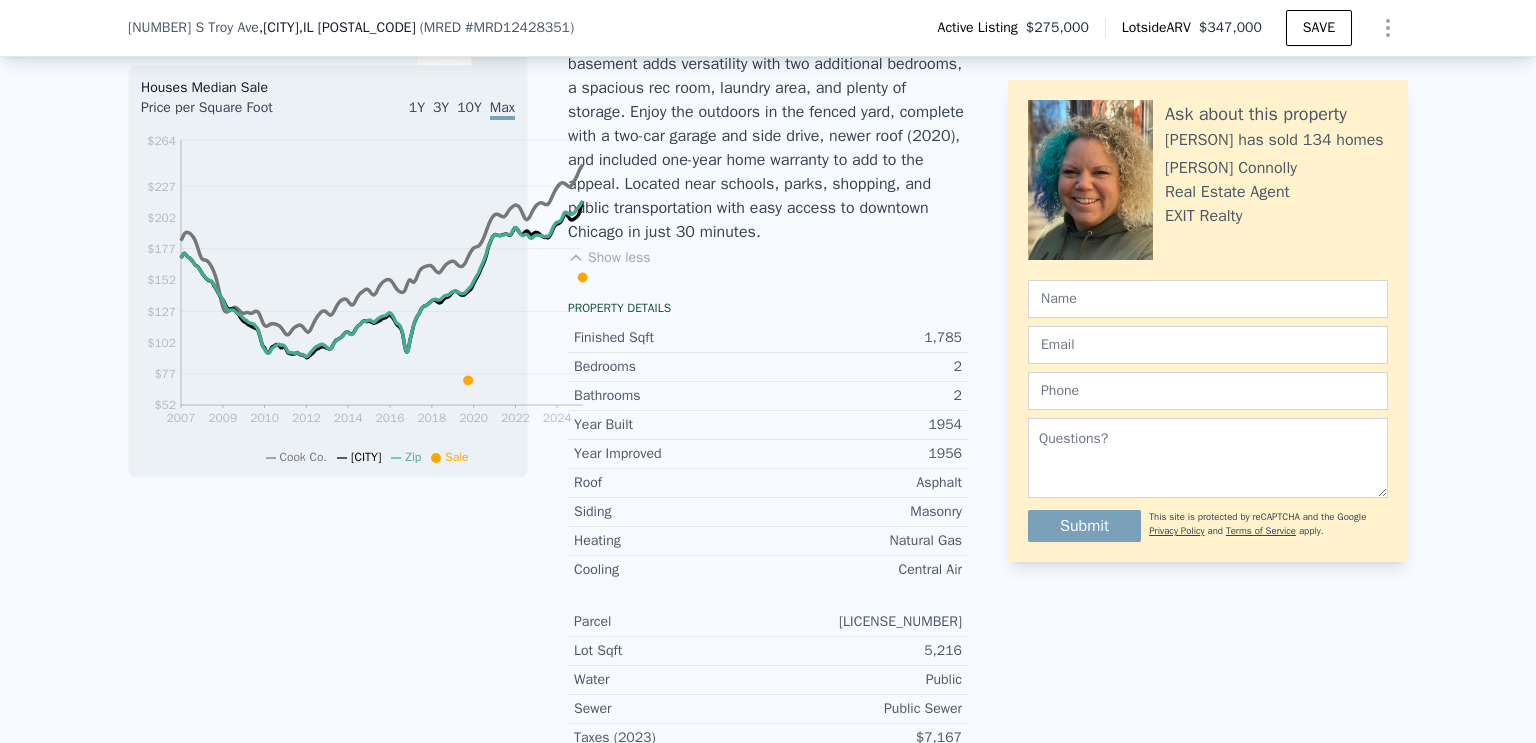 click on "Rent" at bounding box center (444, 53) 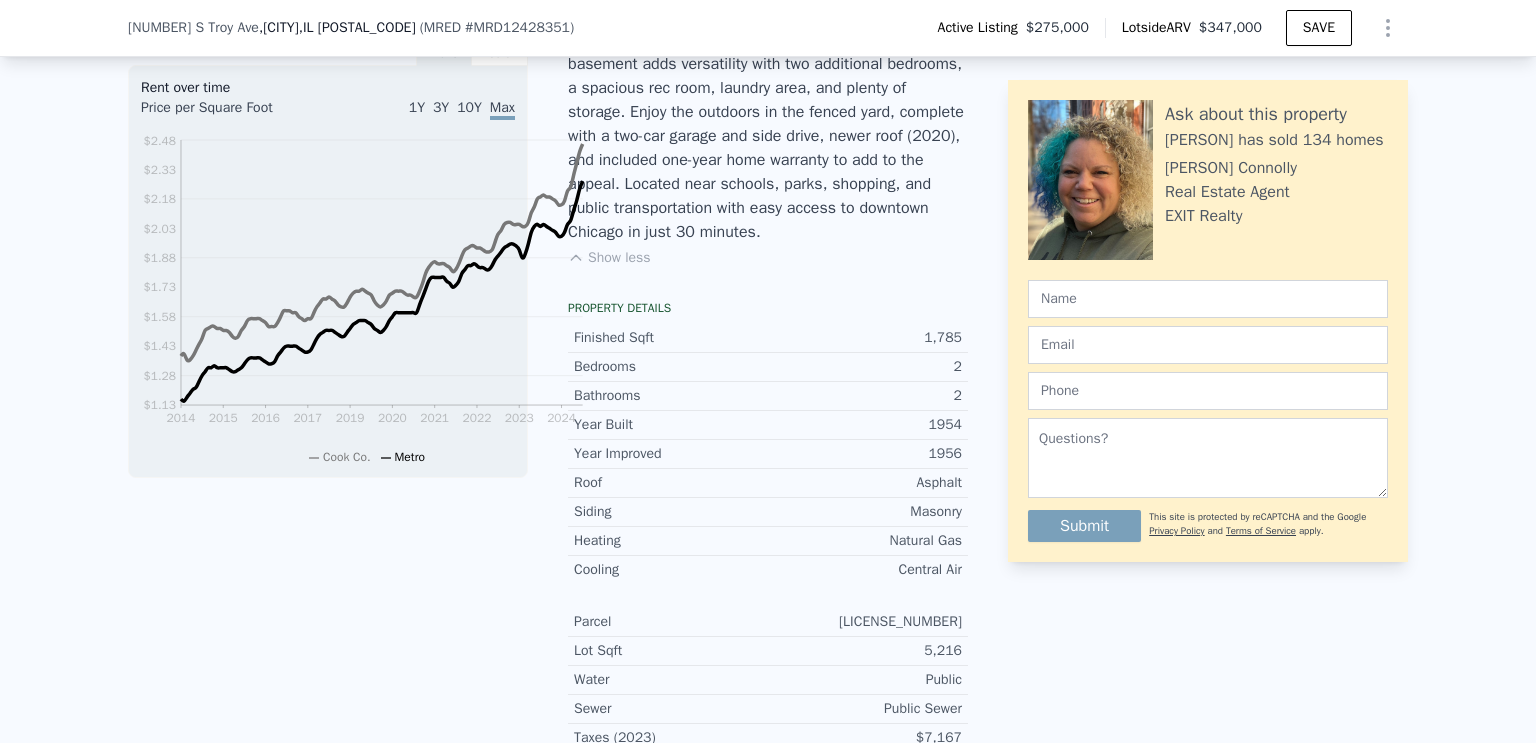 scroll, scrollTop: 758, scrollLeft: 0, axis: vertical 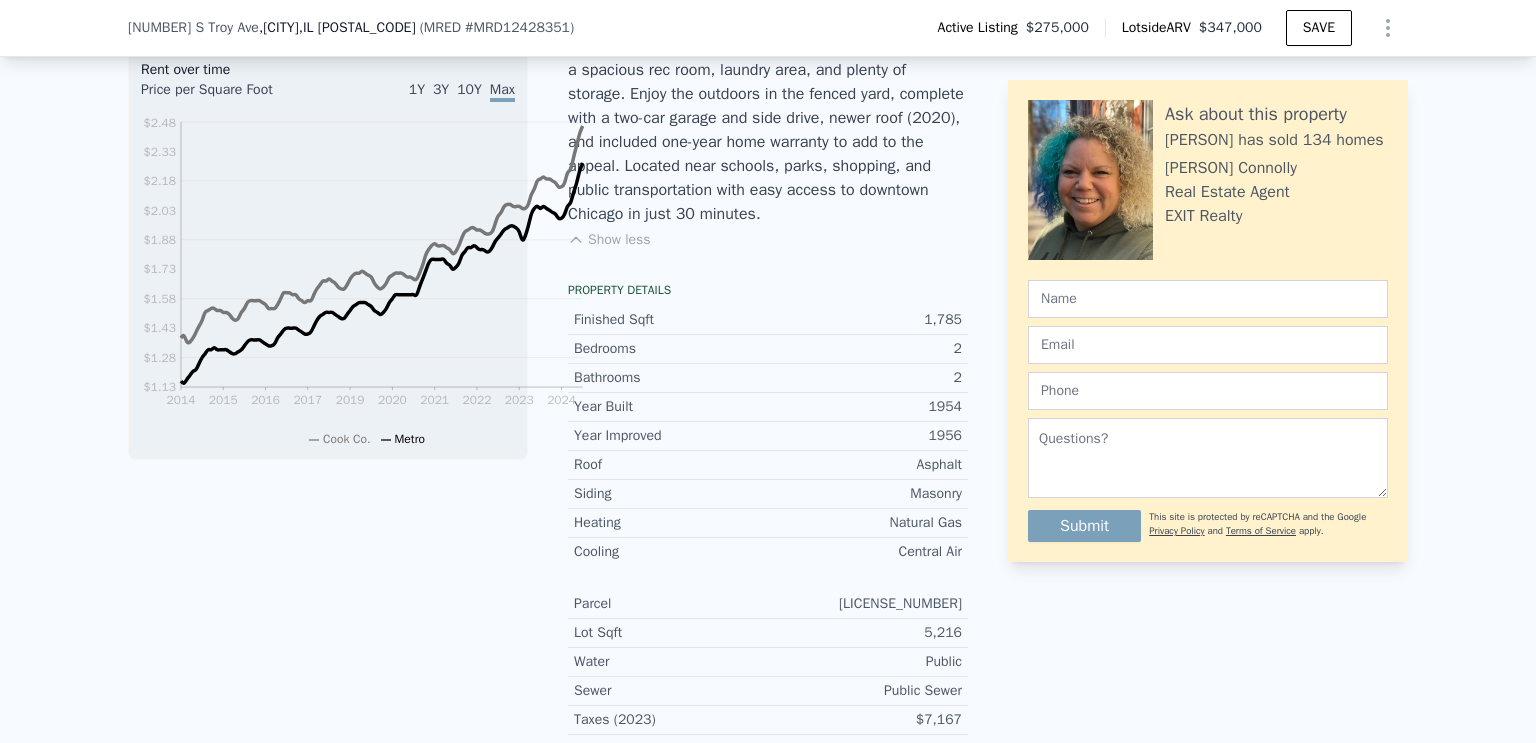 click on "Sale" at bounding box center [500, 35] 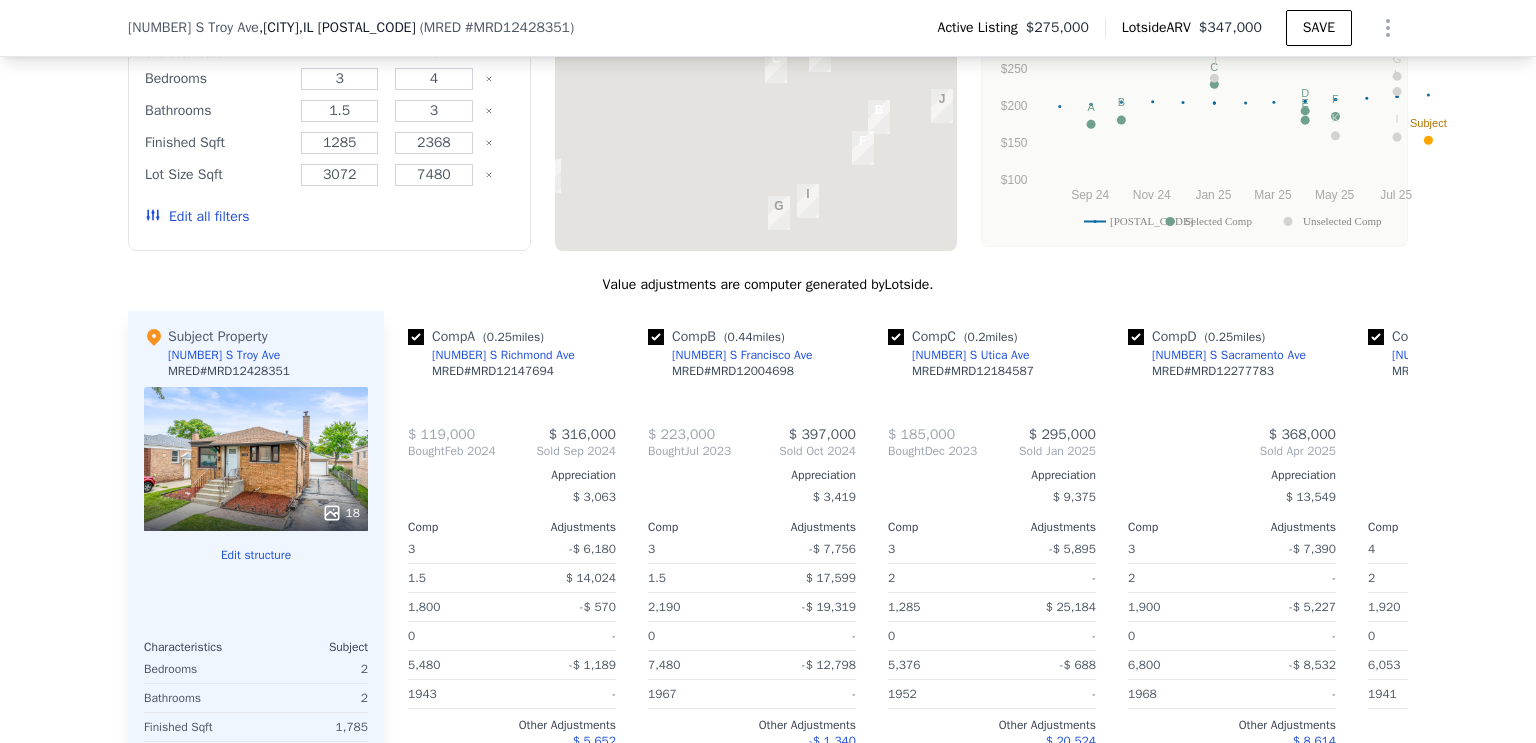 scroll, scrollTop: 1966, scrollLeft: 0, axis: vertical 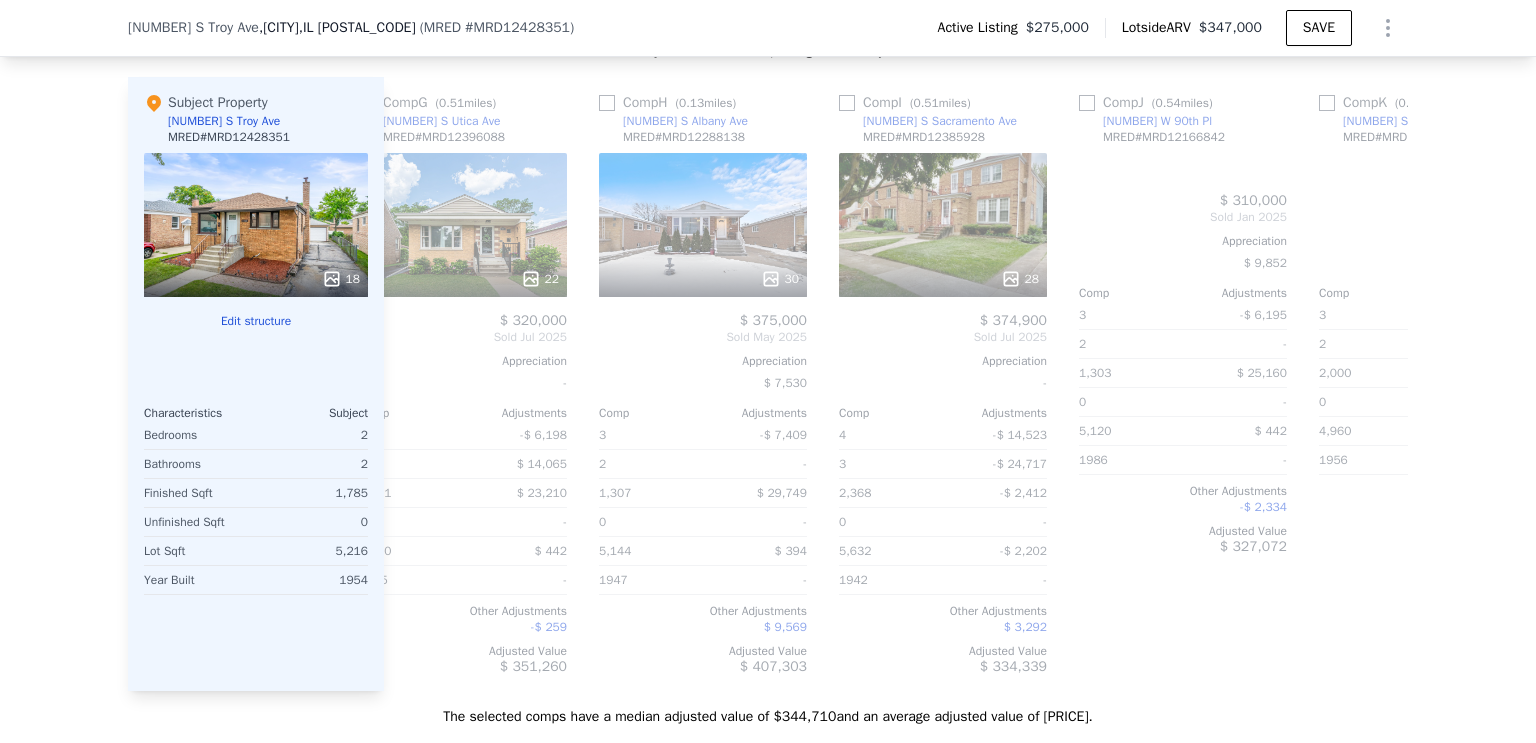 click on "2368" at bounding box center [434, -91] 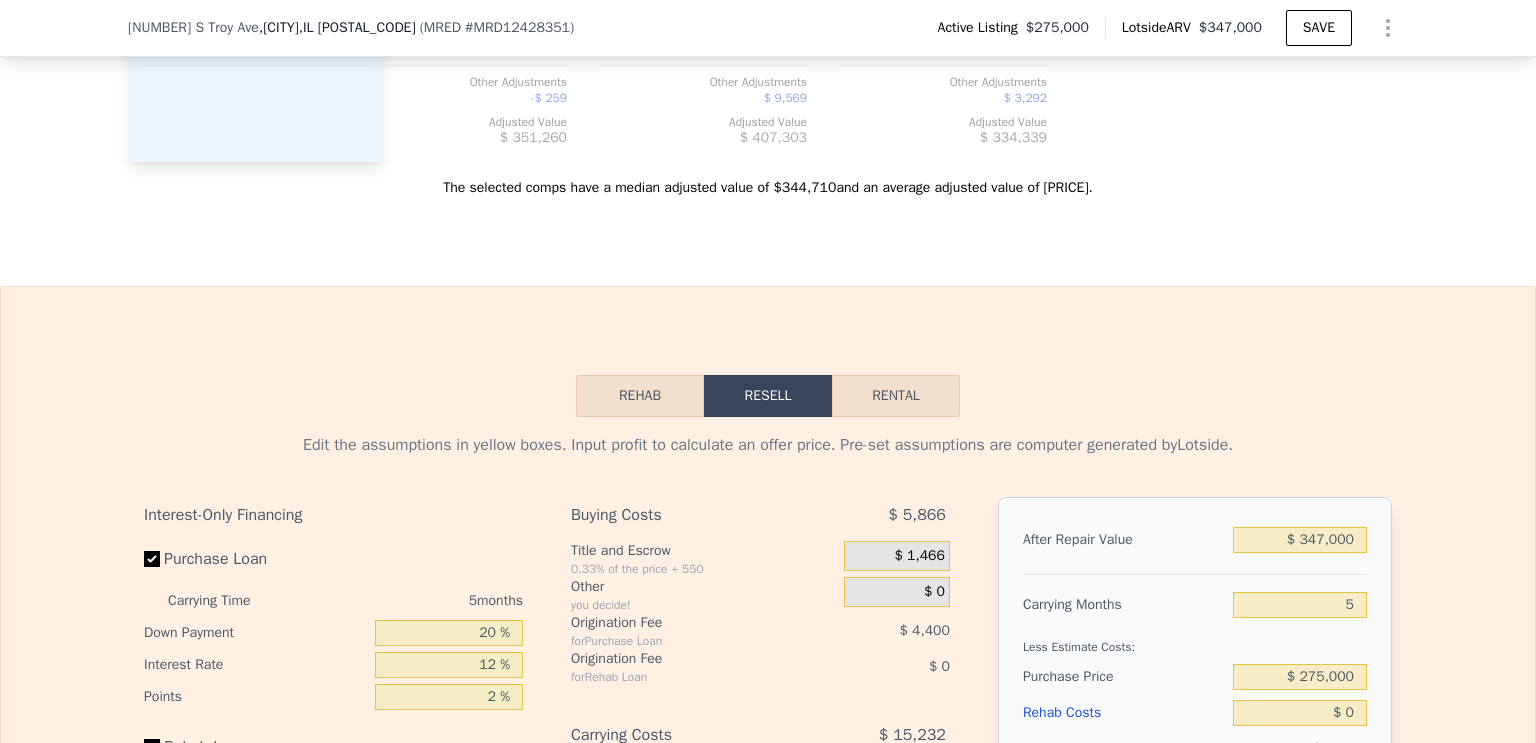 scroll, scrollTop: 2676, scrollLeft: 0, axis: vertical 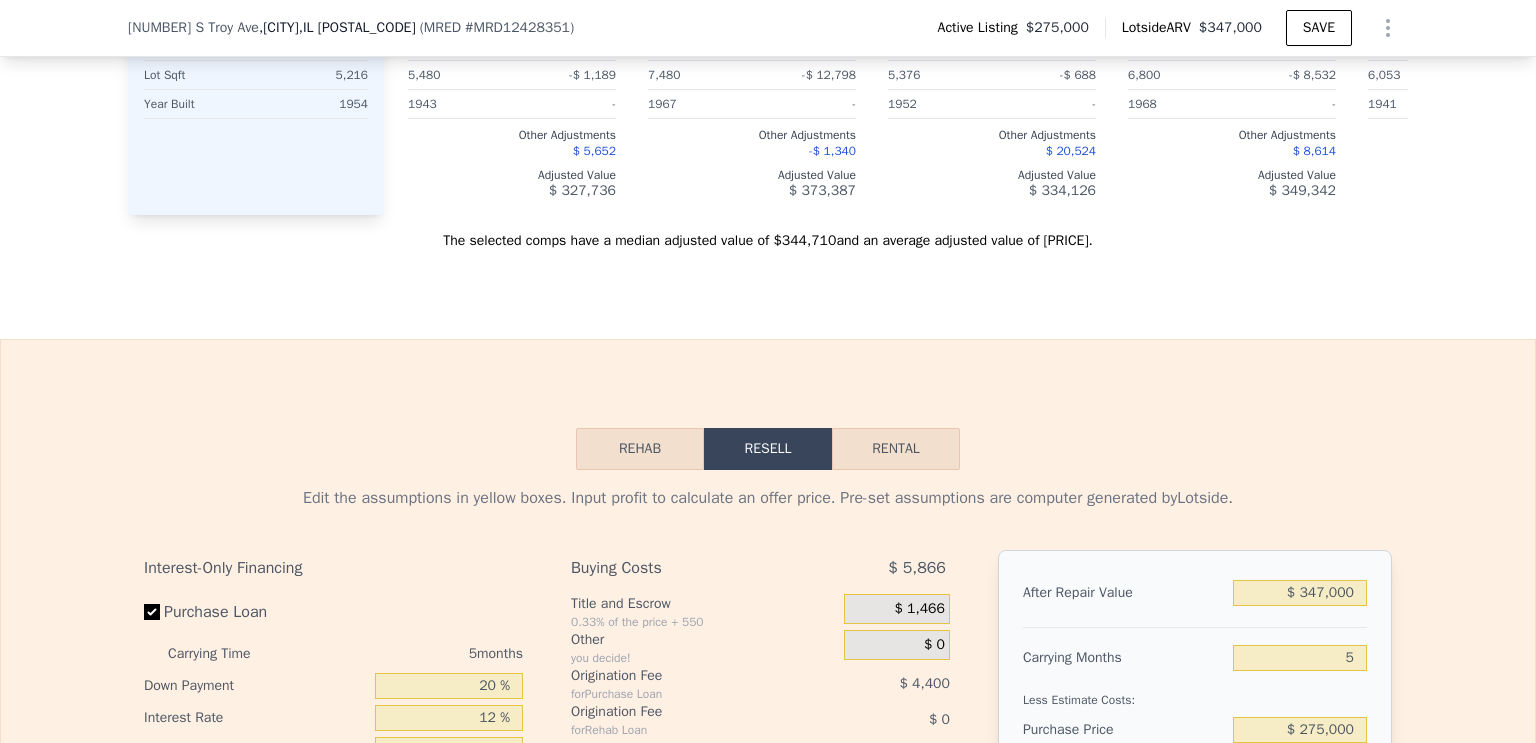 click on "Comp  A ( 0.25  miles) 8740 S Richmond Ave MRED  # MRD12147694 This is a Flip 23 $ 119,000 $ 316,000 Bought  Feb 2024 Sold   Sep 2024 Appreciation $ 3,063 Comp Adjustments 3 -$ 6,180 1.5 $ 14,024 1,800 -$ 570 0 - 5,480 -$ 1,189 1943 - Other Adjustments $ 5,652 Adjusted Value $ 327,736 Comp  B ( 0.44  miles) 9051 S Francisco Ave MRED  # MRD12004698 This is a Flip 19 $ 223,000 $ 397,000 Bought  Jul 2023 Sold   Oct 2024 Appreciation $ 3,419 Comp Adjustments 3 -$ 7,756 1.5 $ 17,599 2,190 -$ 19,319 0 - 7,480 -$ 12,798 1967 - Other Adjustments -$ 1,340 Adjusted Value $ 373,387 Comp  C ( 0.2  miles) 8948 S Utica Ave MRED  # MRD12184587 This is a Flip 21 22 $ 185,000 $ 295,000 Bought  Dec 2023 Sold   Jan 2025 Appreciation $ 9,375 Comp Adjustments 3 -$ 5,895 2 - 1,285 $ 25,184 0 - 5,376 -$ 688 1952 - Other Adjustments $ 20,524 Adjusted Value $ 334,126 Comp  D ( 0.25  miles) 8939 S Sacramento Ave MRED  # MRD12277783 22 $ 368,000 Sold   Apr 2025 Appreciation $ 13,549 Comp Adjustments 3 -$ 7,390 2 - 1,900 0 - -" at bounding box center [896, -92] 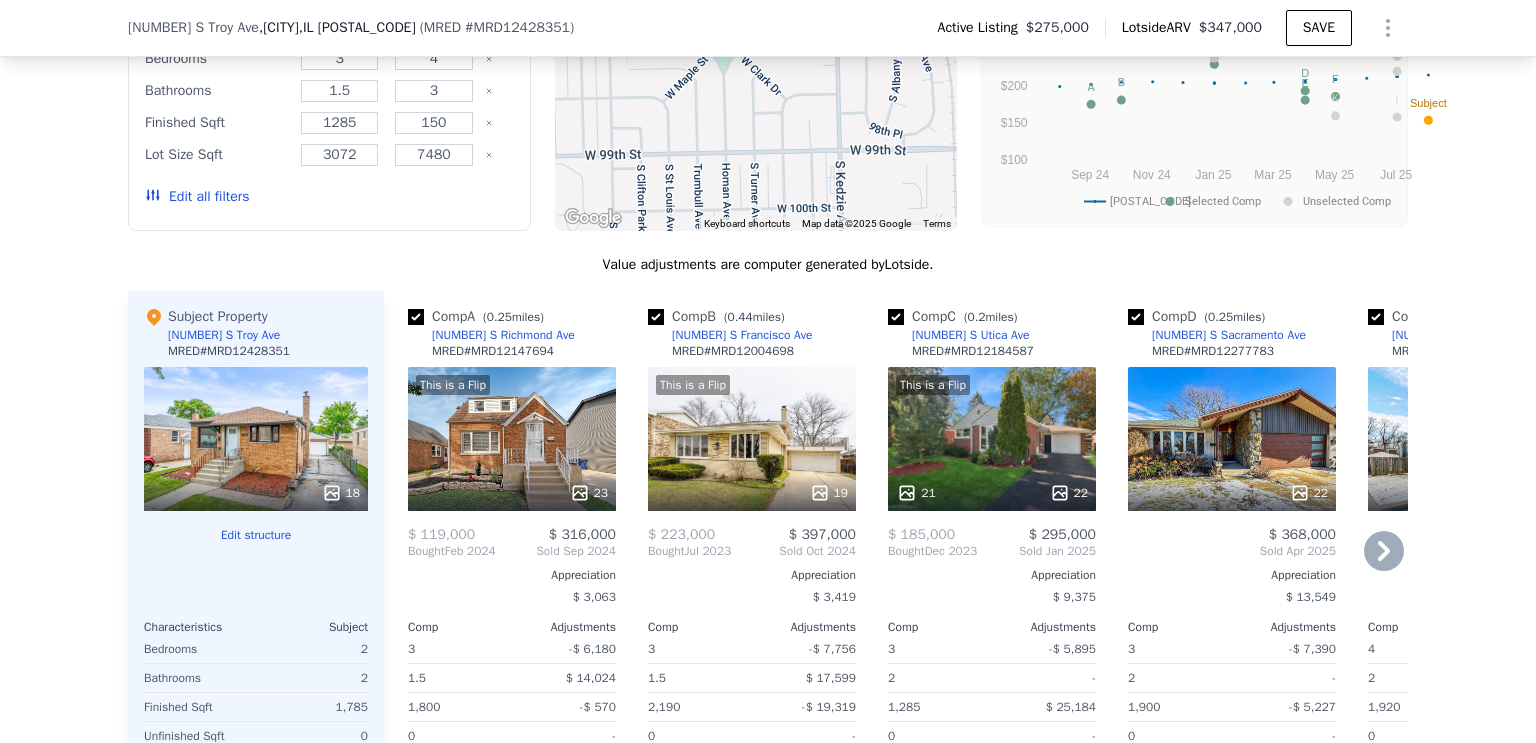 scroll, scrollTop: 1936, scrollLeft: 0, axis: vertical 